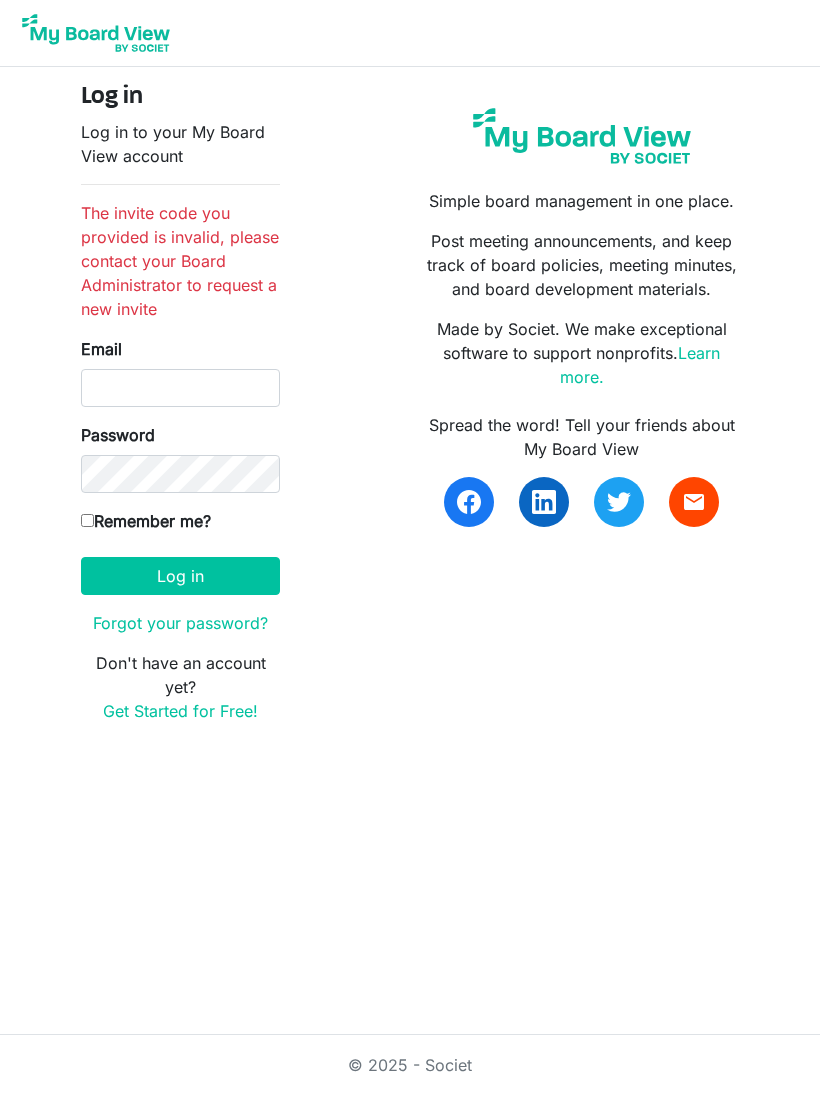 scroll, scrollTop: 0, scrollLeft: 0, axis: both 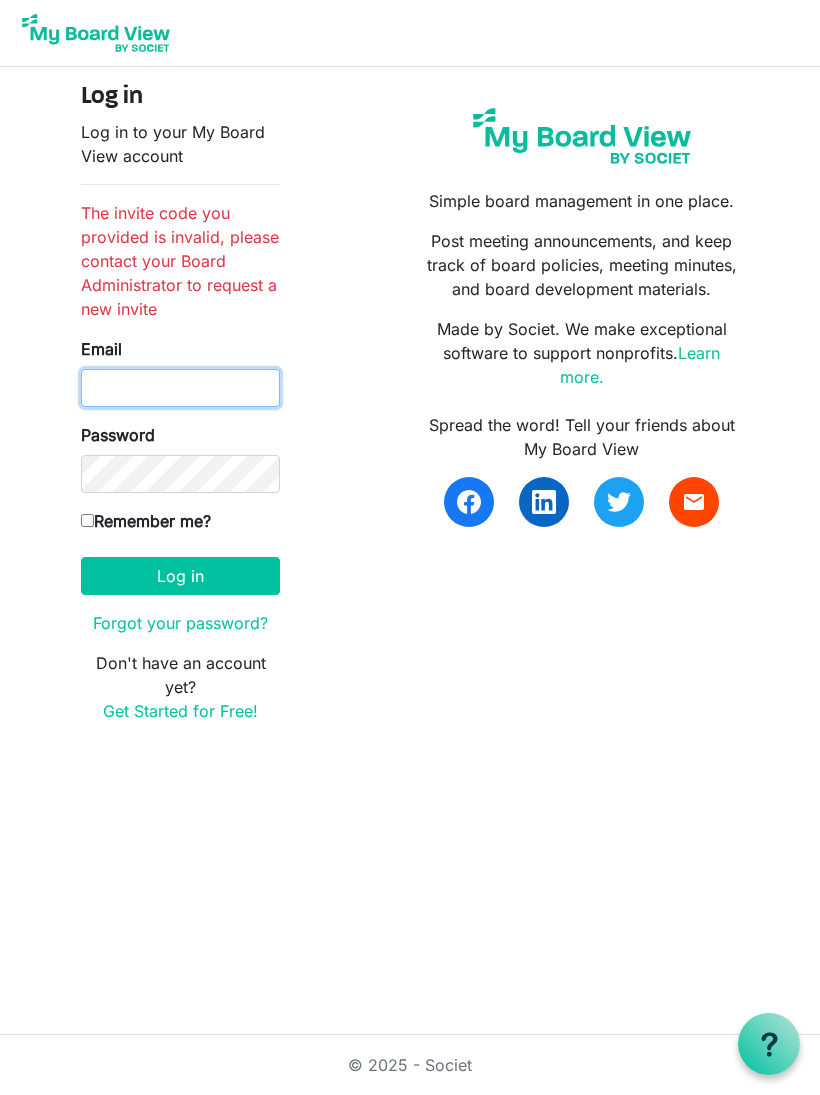 type on "[EMAIL]" 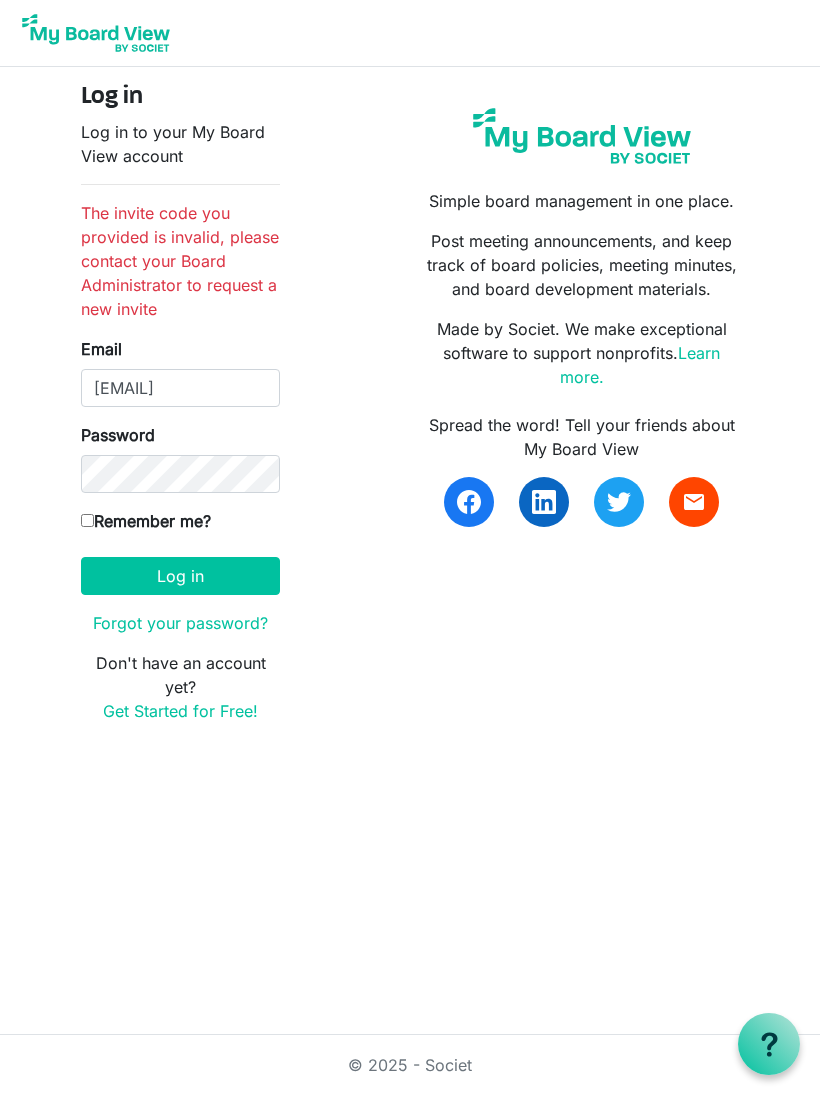 click on "Log in" at bounding box center (180, 576) 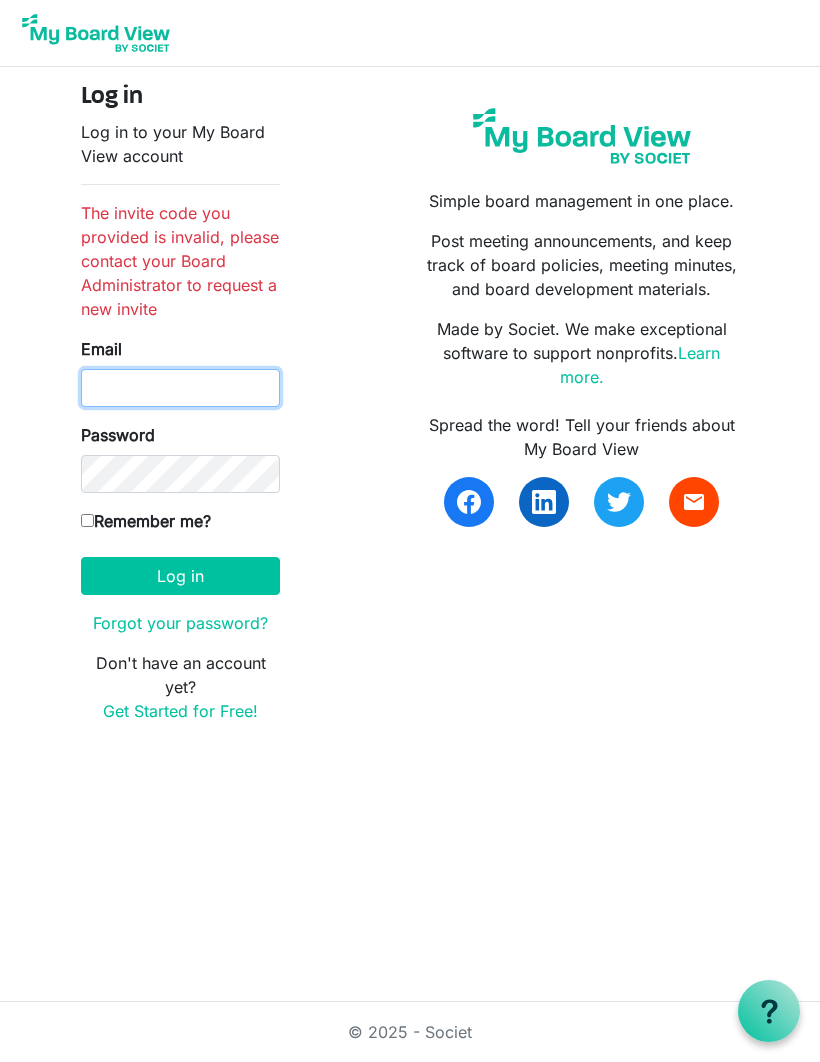 scroll, scrollTop: 0, scrollLeft: 0, axis: both 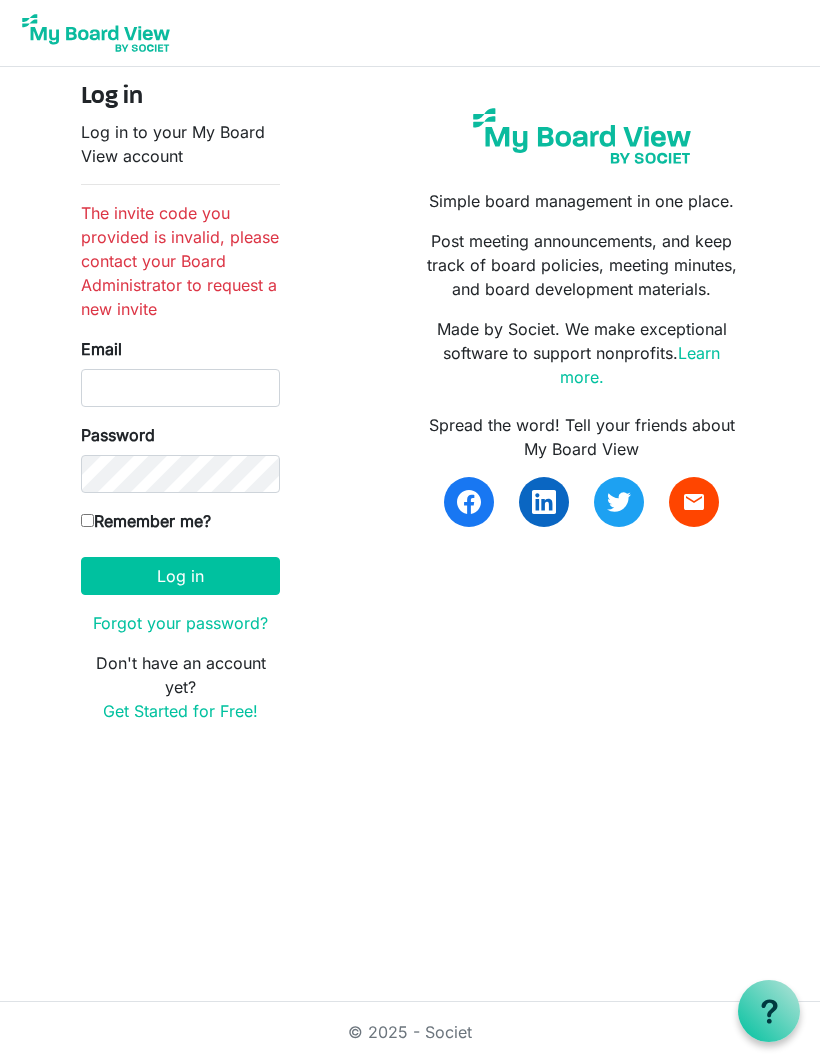 click at bounding box center (410, 33) 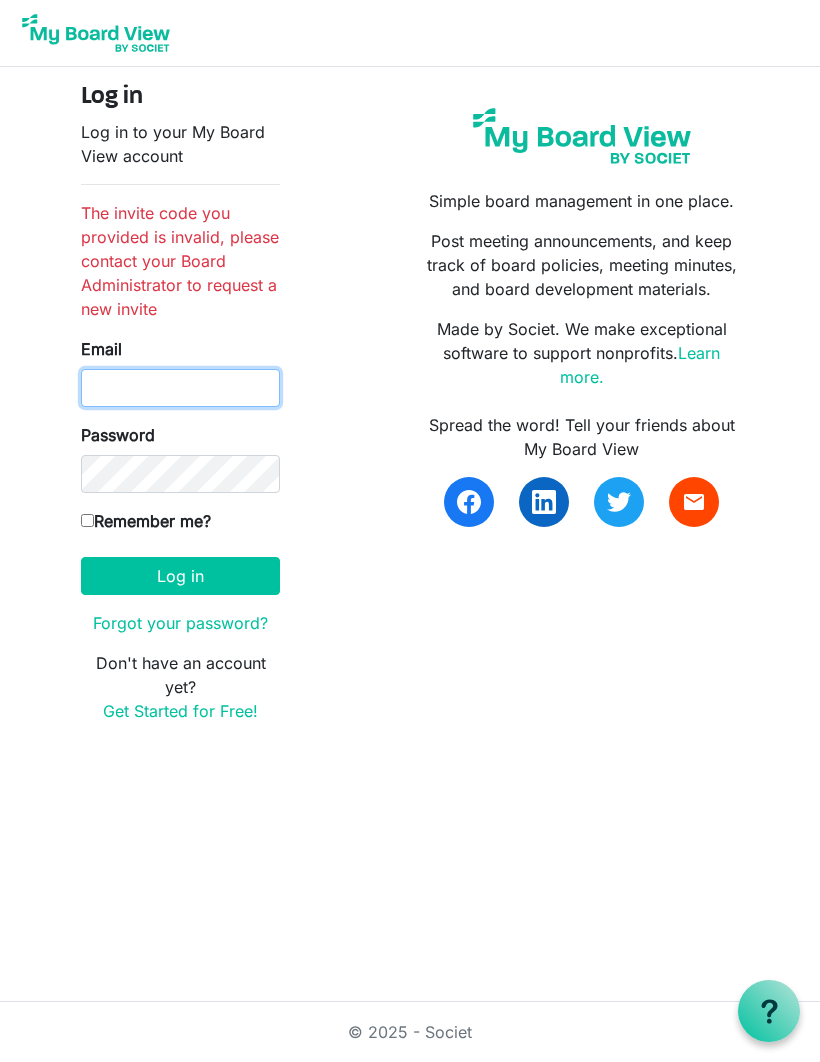 scroll, scrollTop: 0, scrollLeft: 0, axis: both 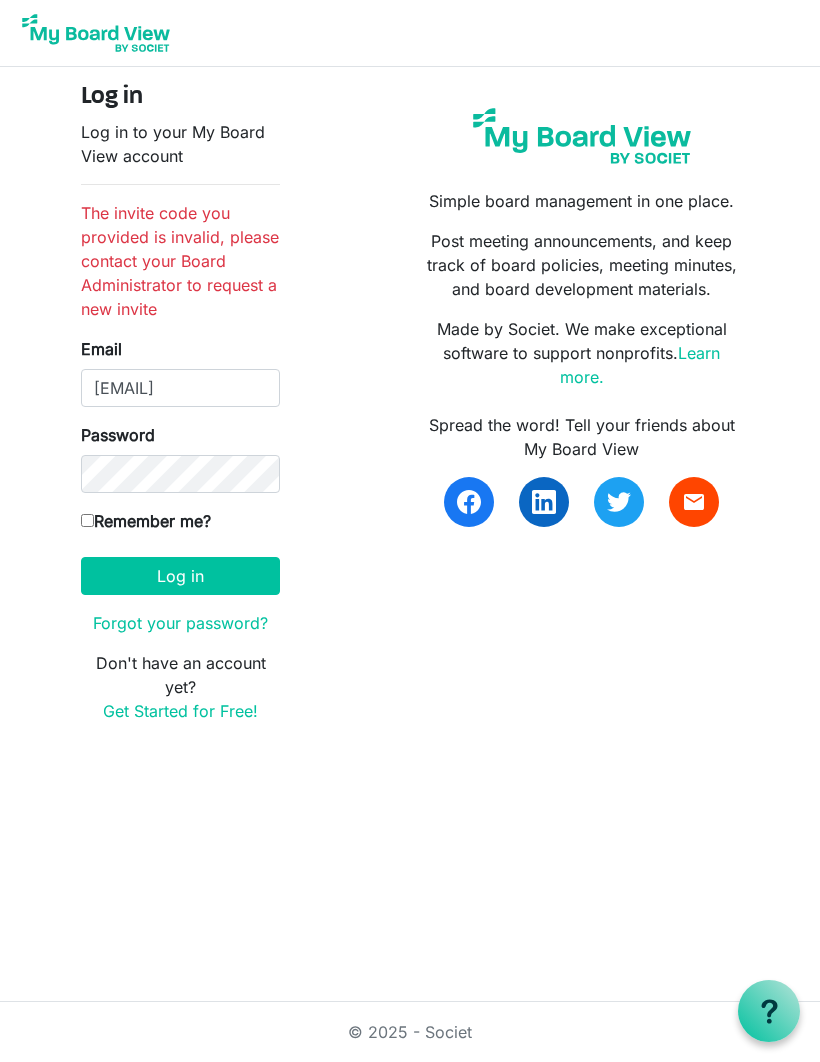 click on "Log in" at bounding box center (180, 576) 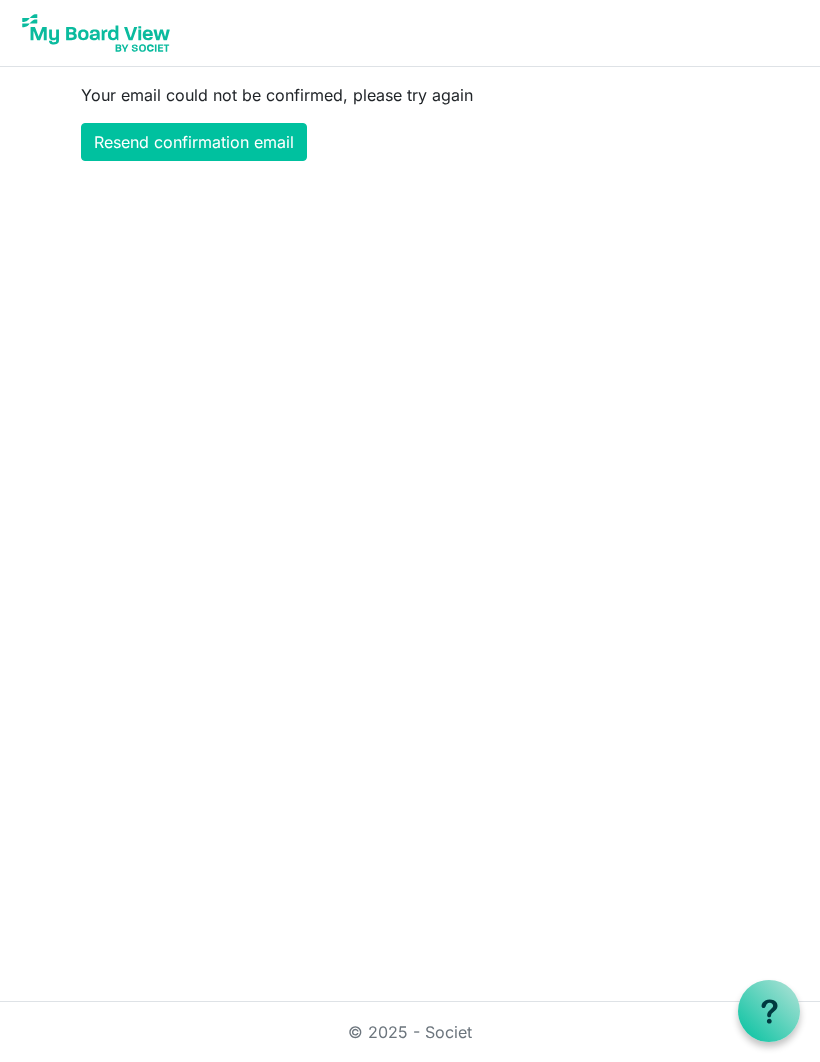 scroll, scrollTop: 0, scrollLeft: 0, axis: both 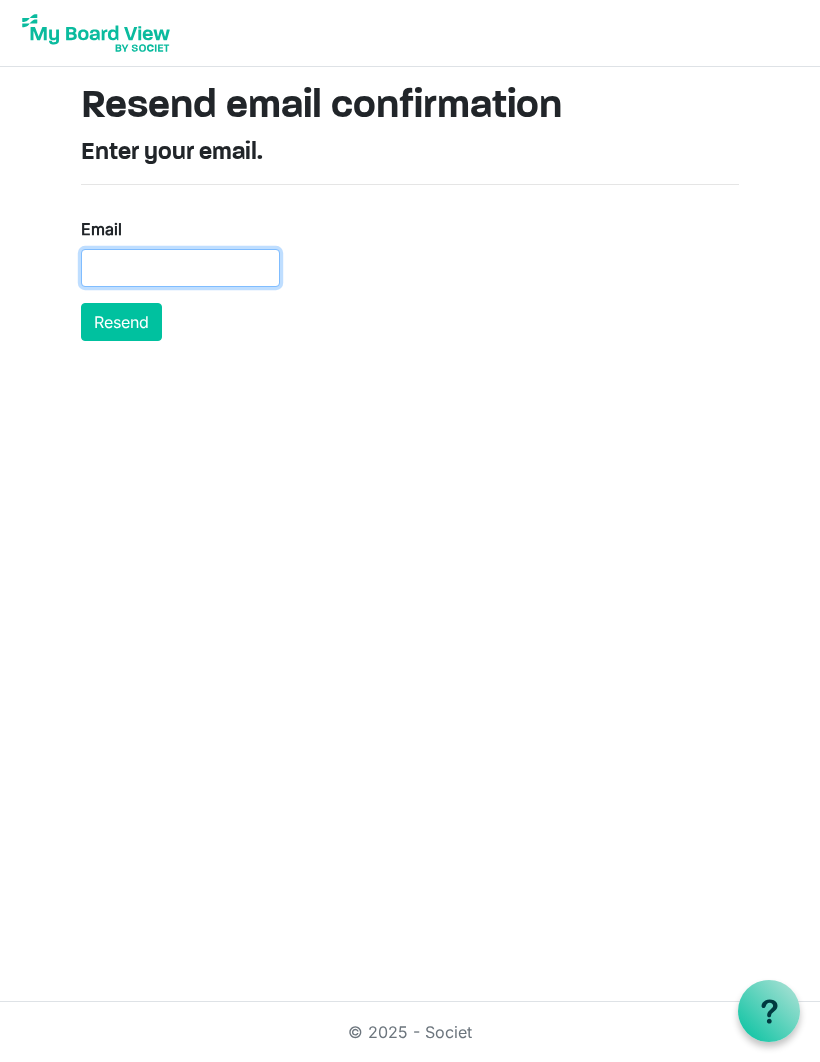 click on "Email" at bounding box center (180, 268) 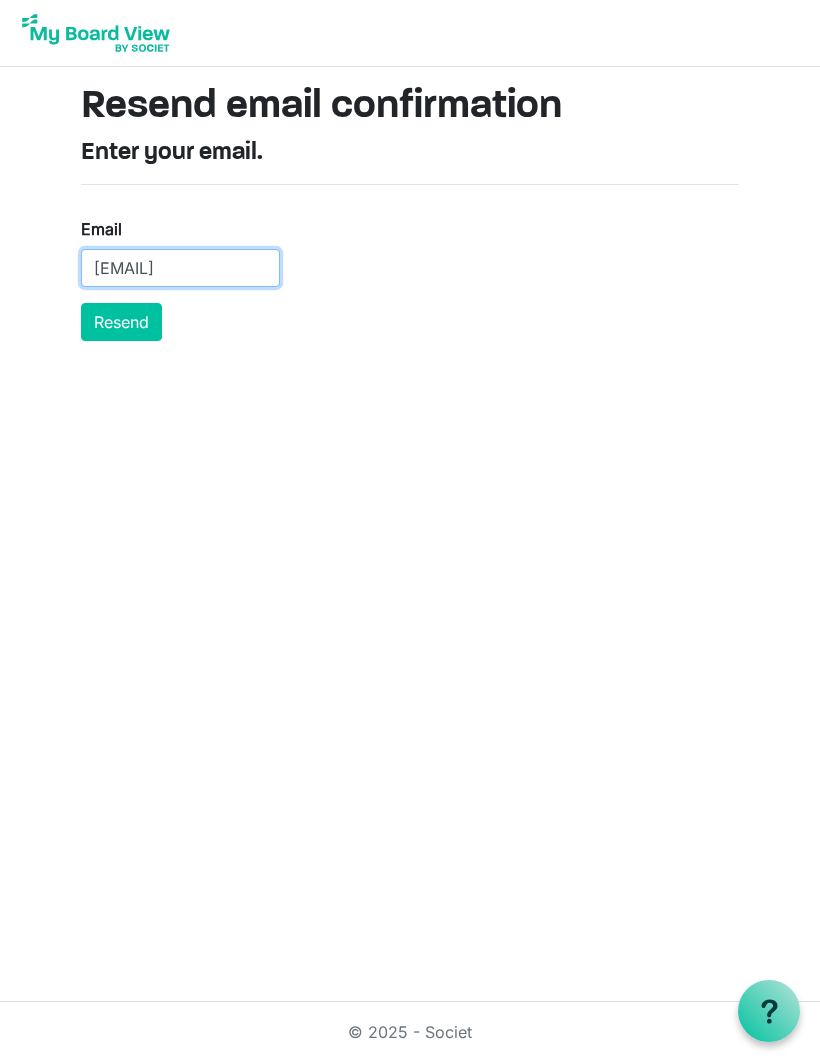 type on "jensueb@gmail.com" 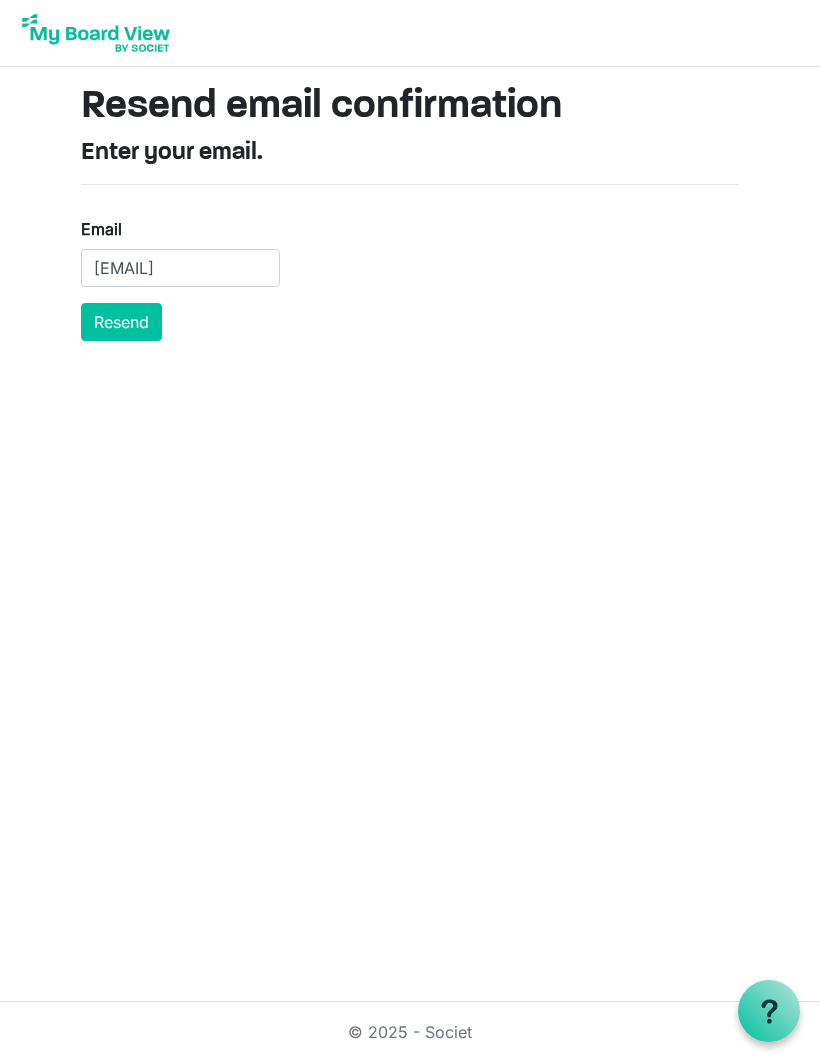 click on "Resend" at bounding box center (121, 322) 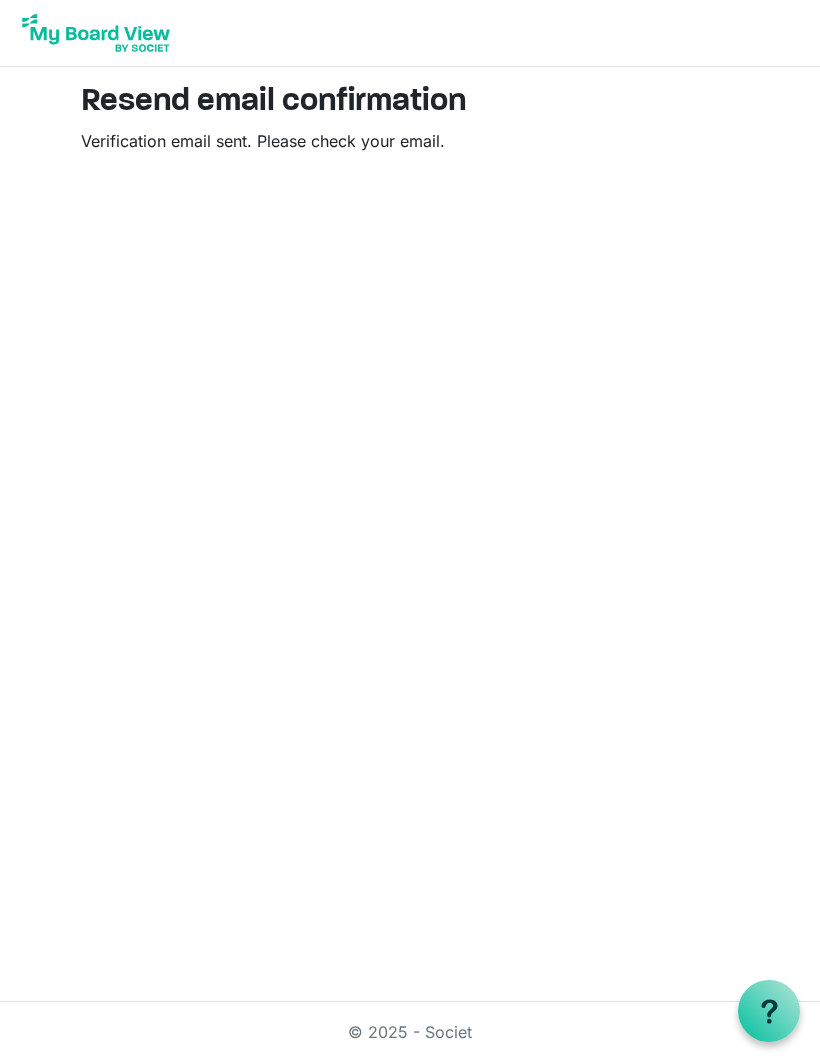 scroll, scrollTop: 0, scrollLeft: 0, axis: both 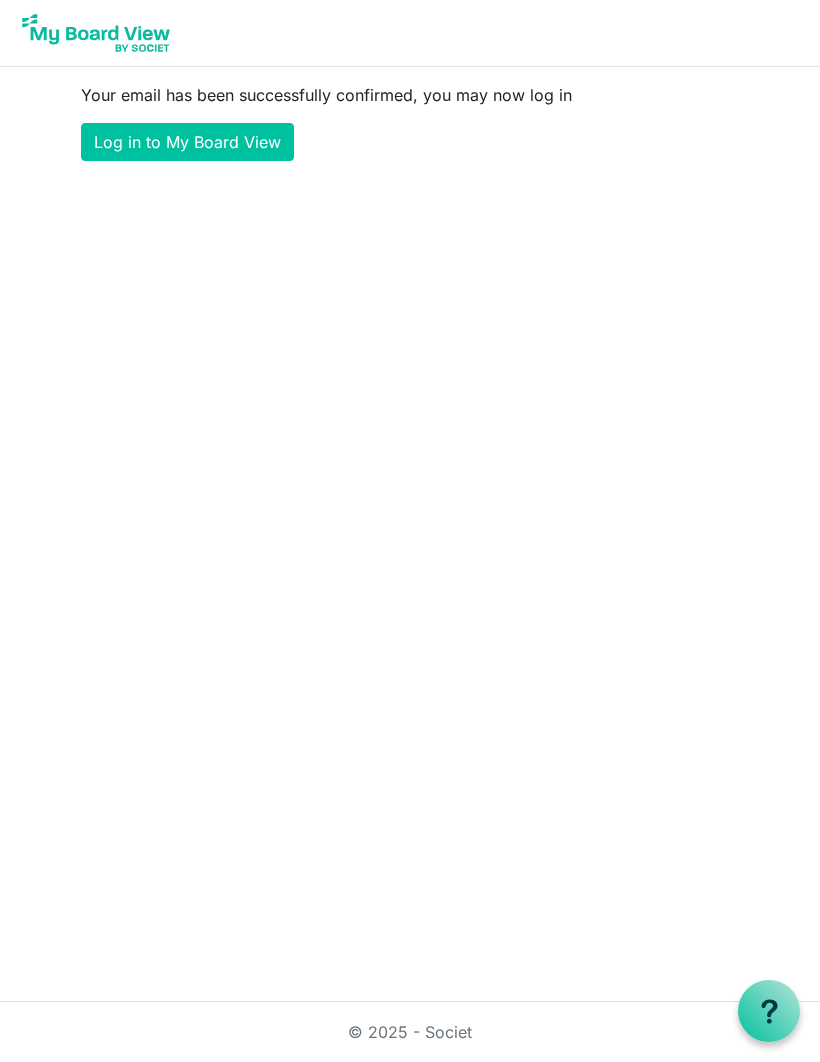 click on "Log in to My Board View" at bounding box center [187, 142] 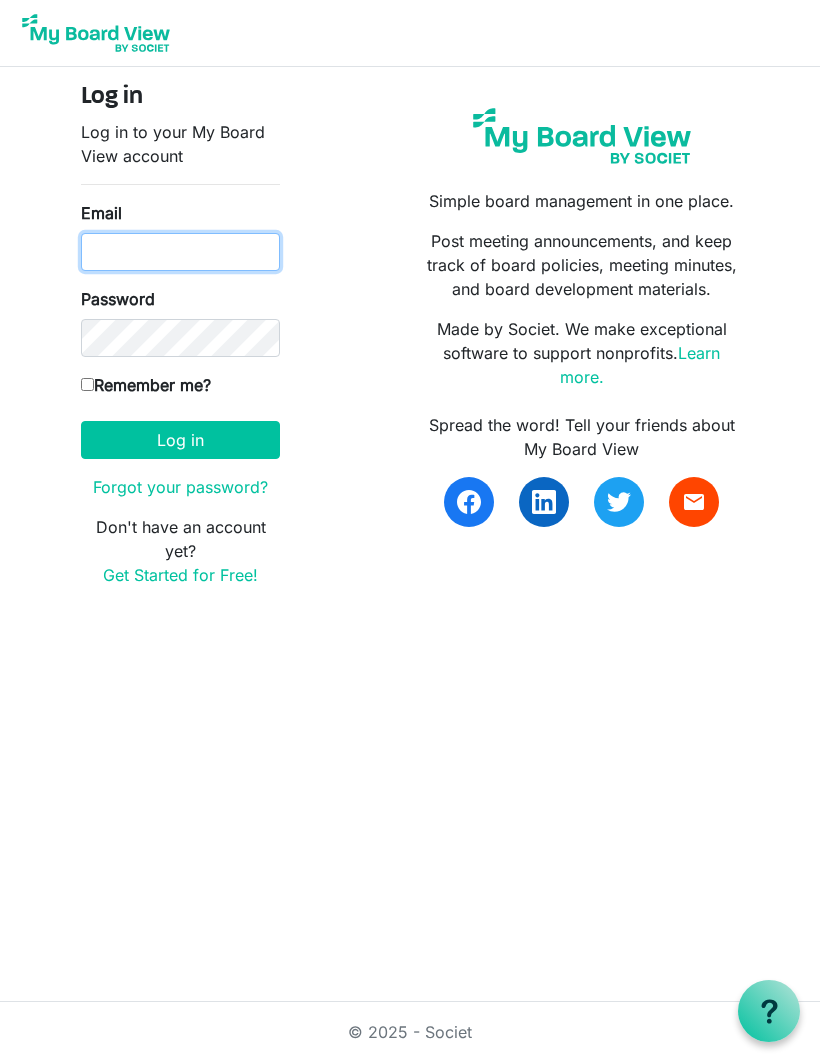 scroll, scrollTop: 0, scrollLeft: 0, axis: both 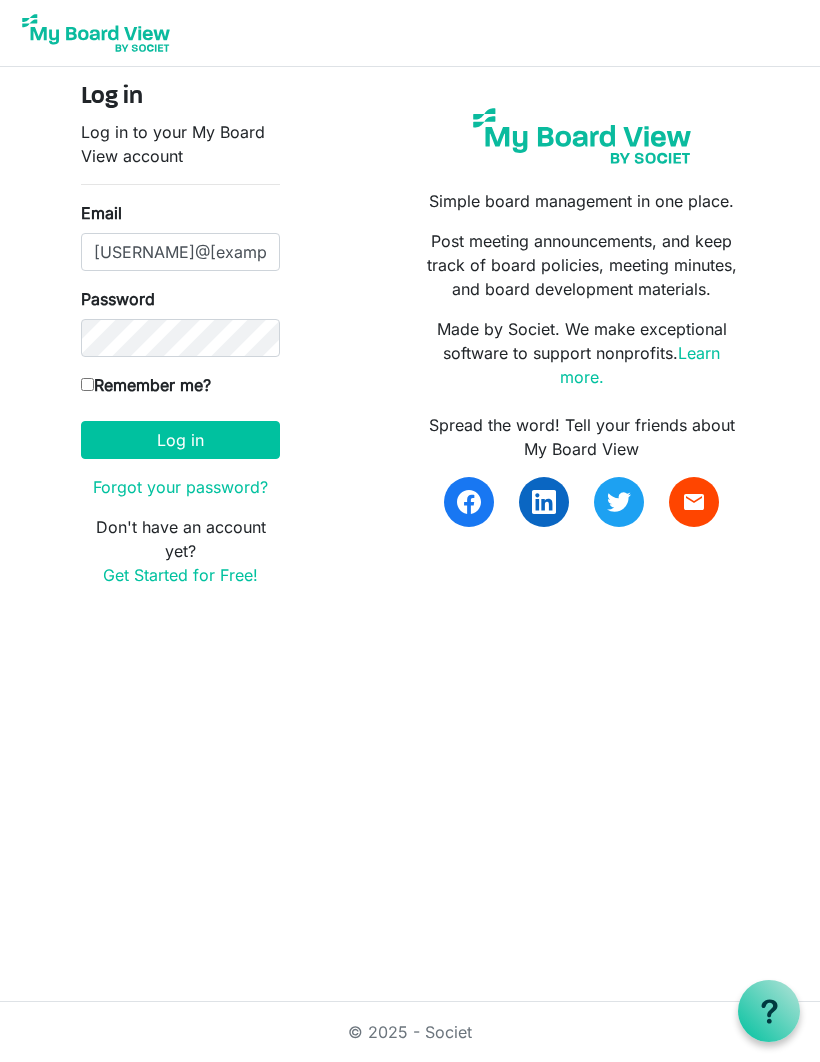 click on "Log in" at bounding box center [180, 440] 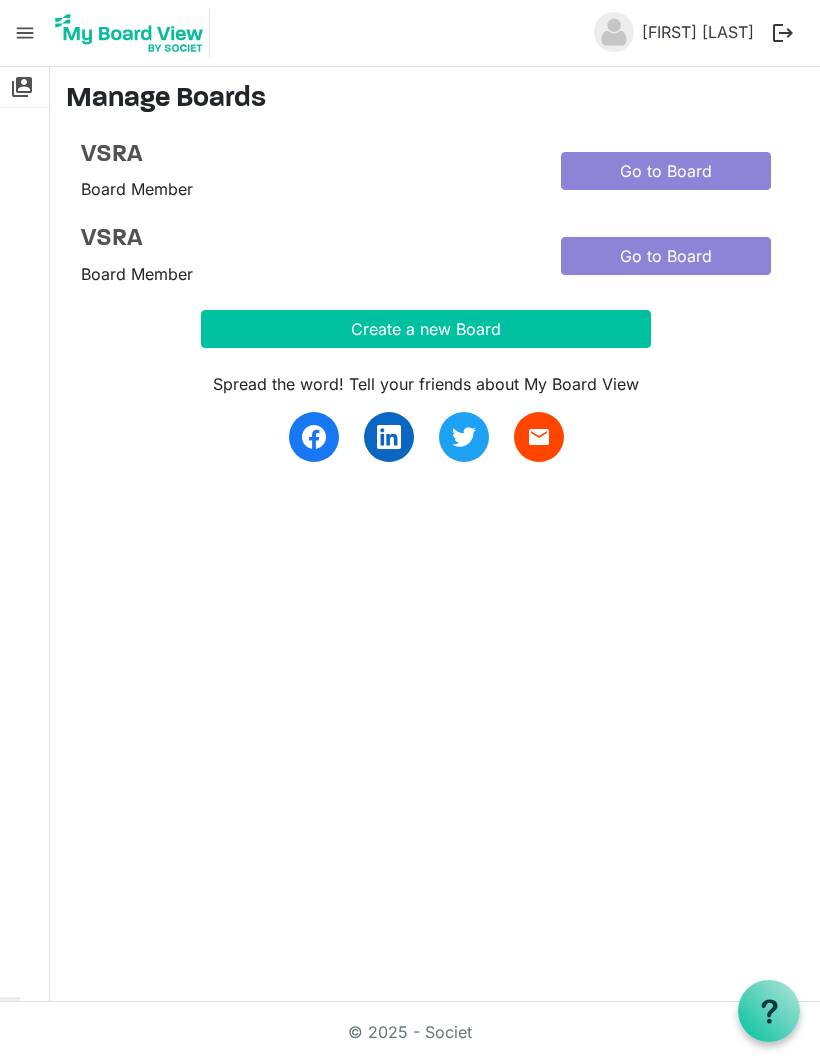 scroll, scrollTop: 0, scrollLeft: 0, axis: both 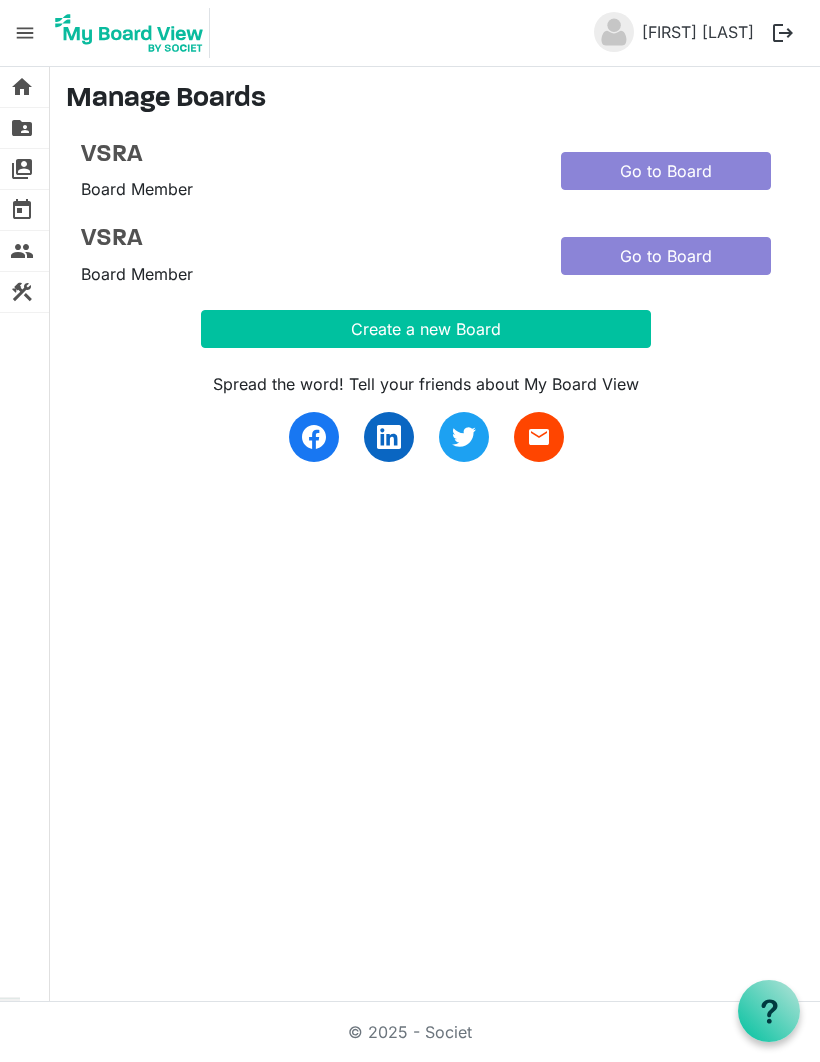 click on "Go to Board" at bounding box center (666, 256) 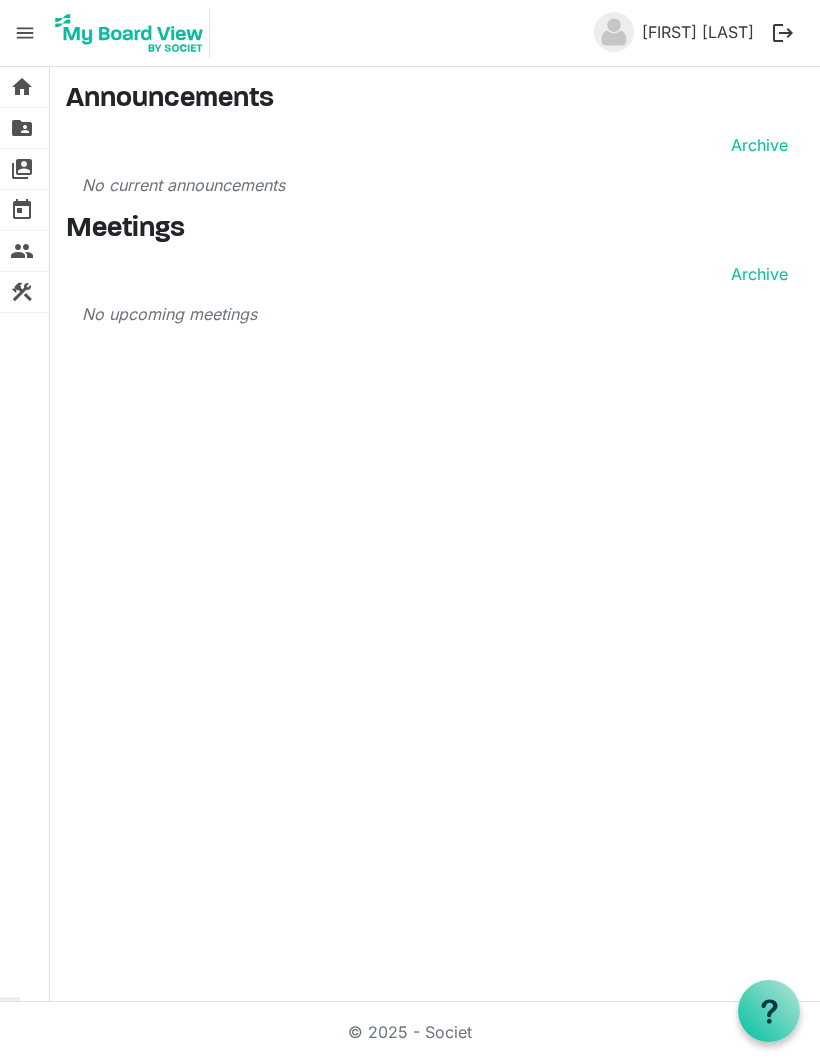 scroll, scrollTop: 0, scrollLeft: 0, axis: both 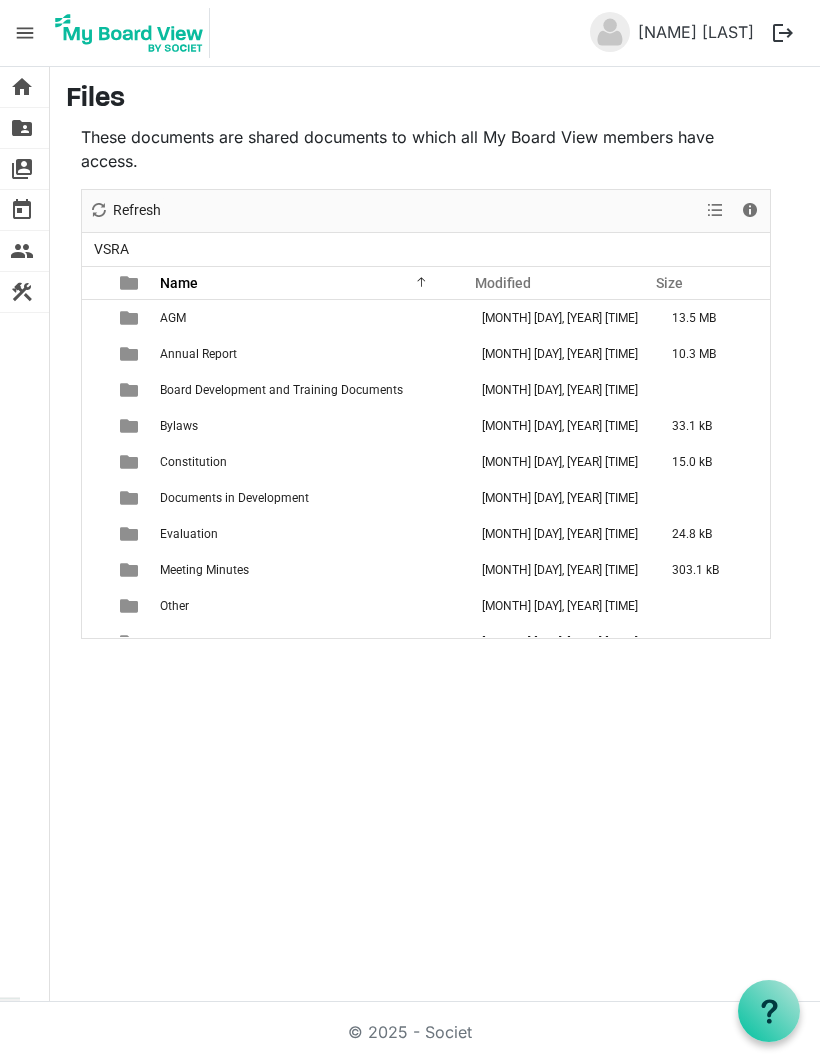 click on "[FIRST] [LAST]" at bounding box center (696, 32) 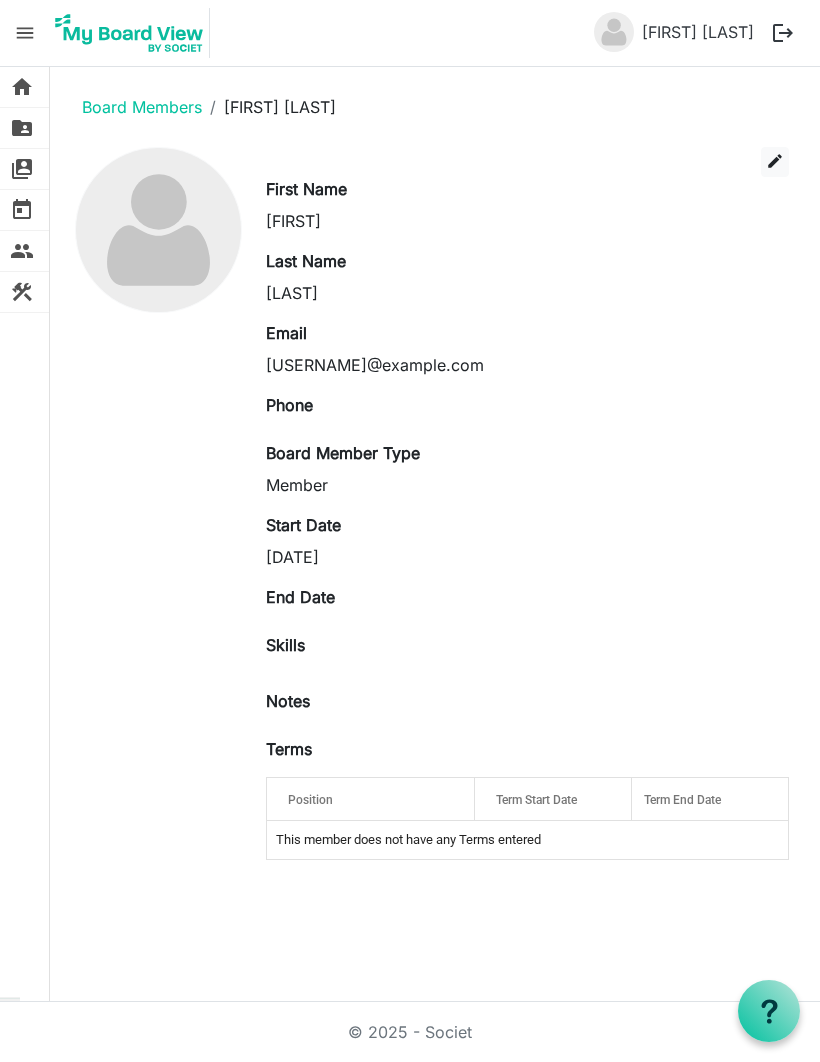 scroll, scrollTop: 0, scrollLeft: 0, axis: both 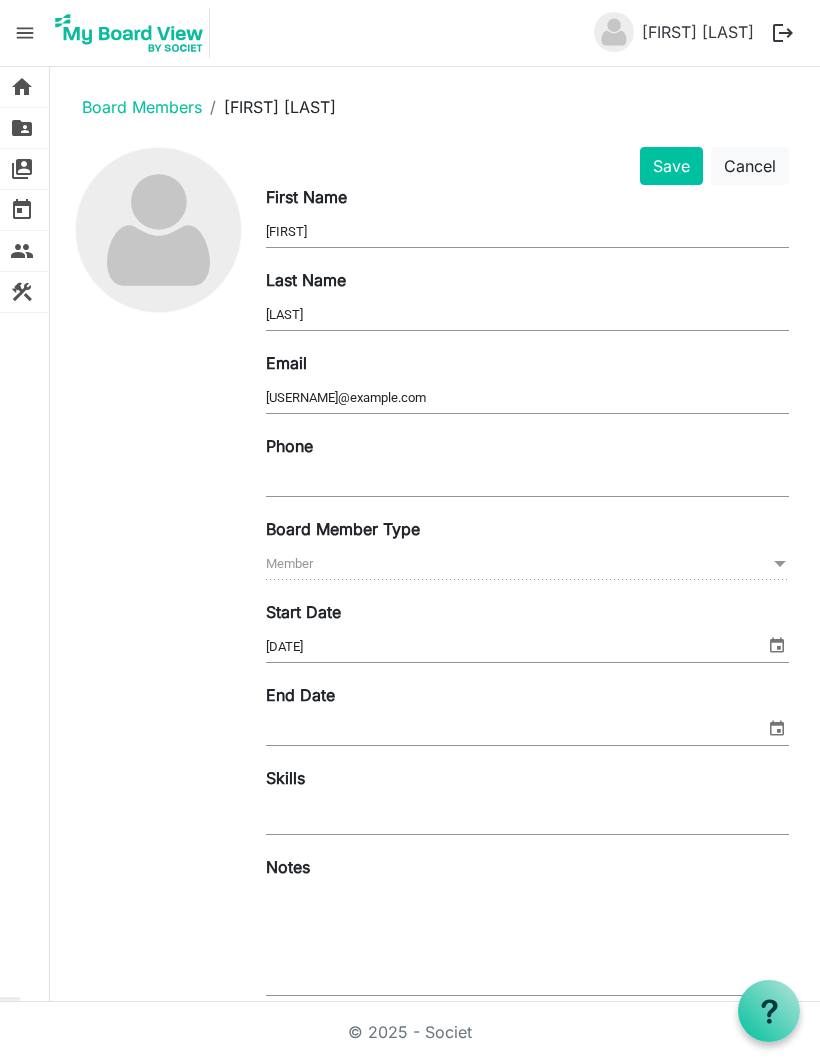 click on "Cancel" at bounding box center [750, 166] 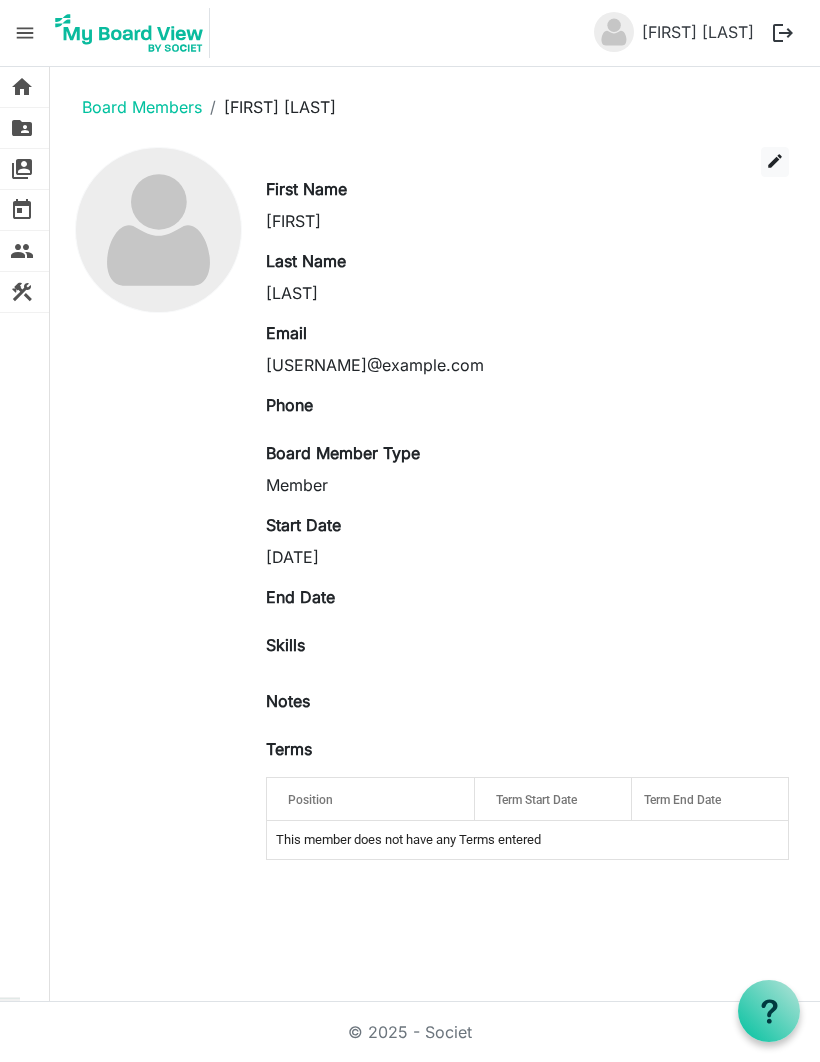 click on "edit" at bounding box center [775, 162] 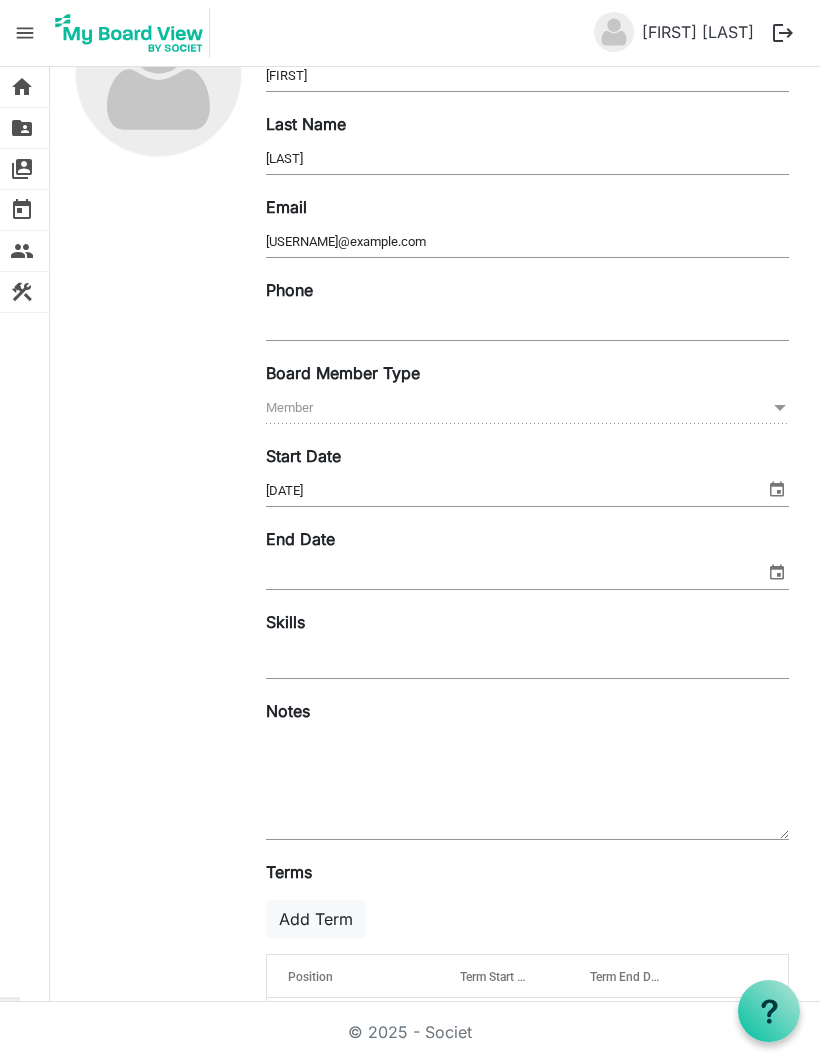 scroll, scrollTop: 155, scrollLeft: 0, axis: vertical 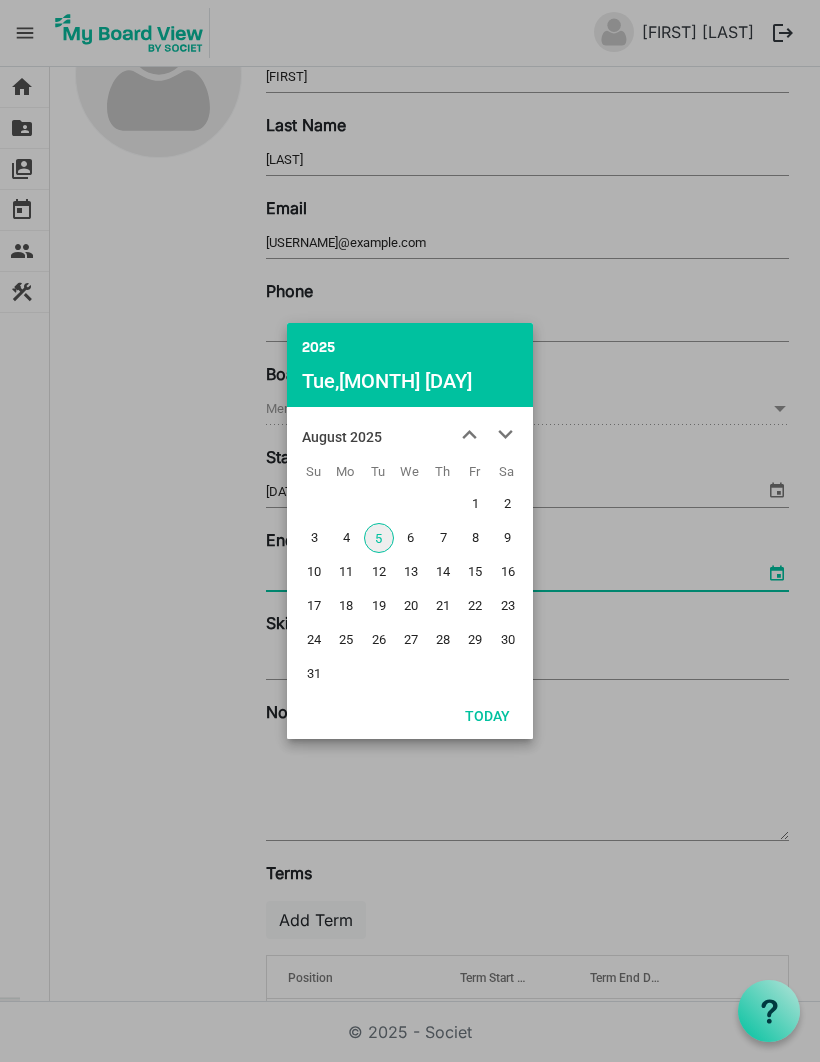 click on "2" at bounding box center (507, 504) 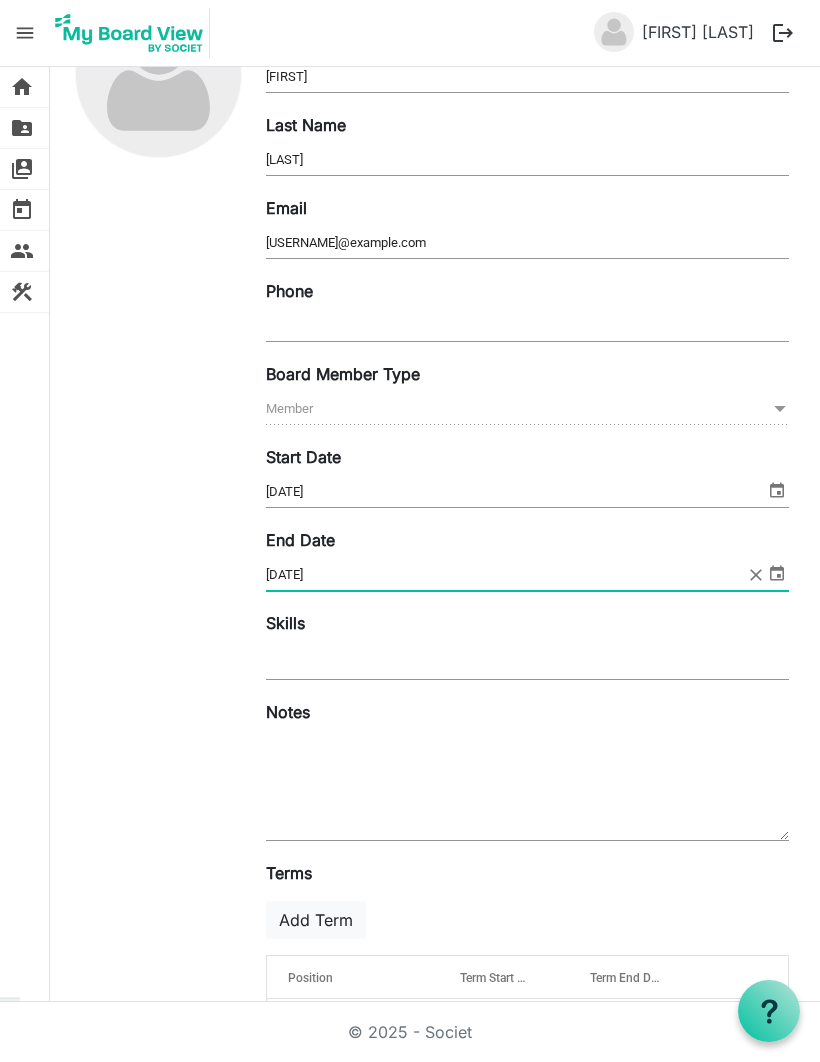 scroll, scrollTop: 69, scrollLeft: 0, axis: vertical 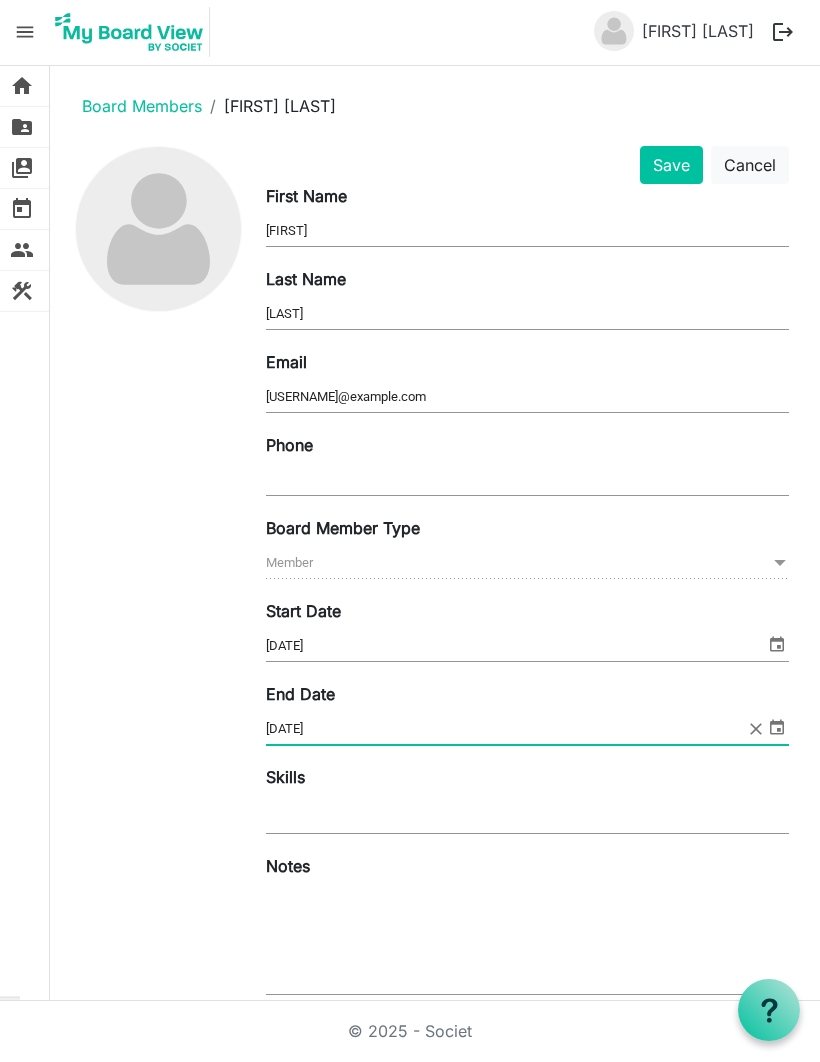 click on "Save" at bounding box center (671, 166) 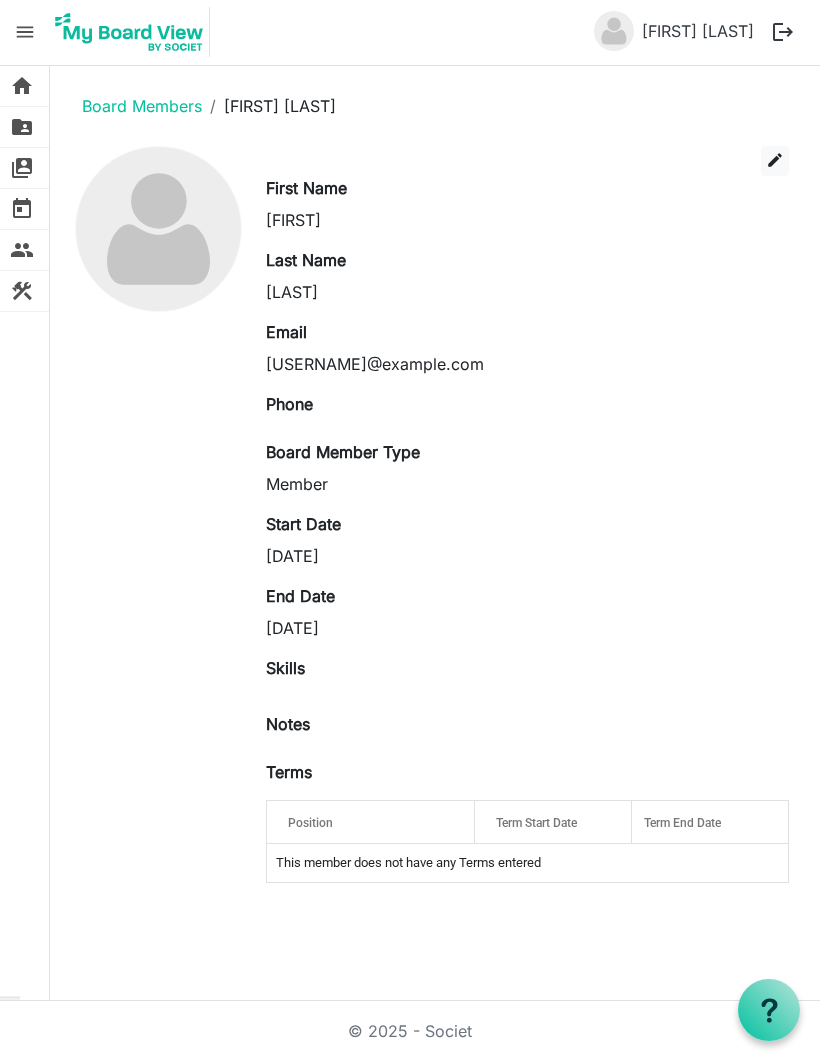 click on "switch_account
Manage Boards" at bounding box center [24, 169] 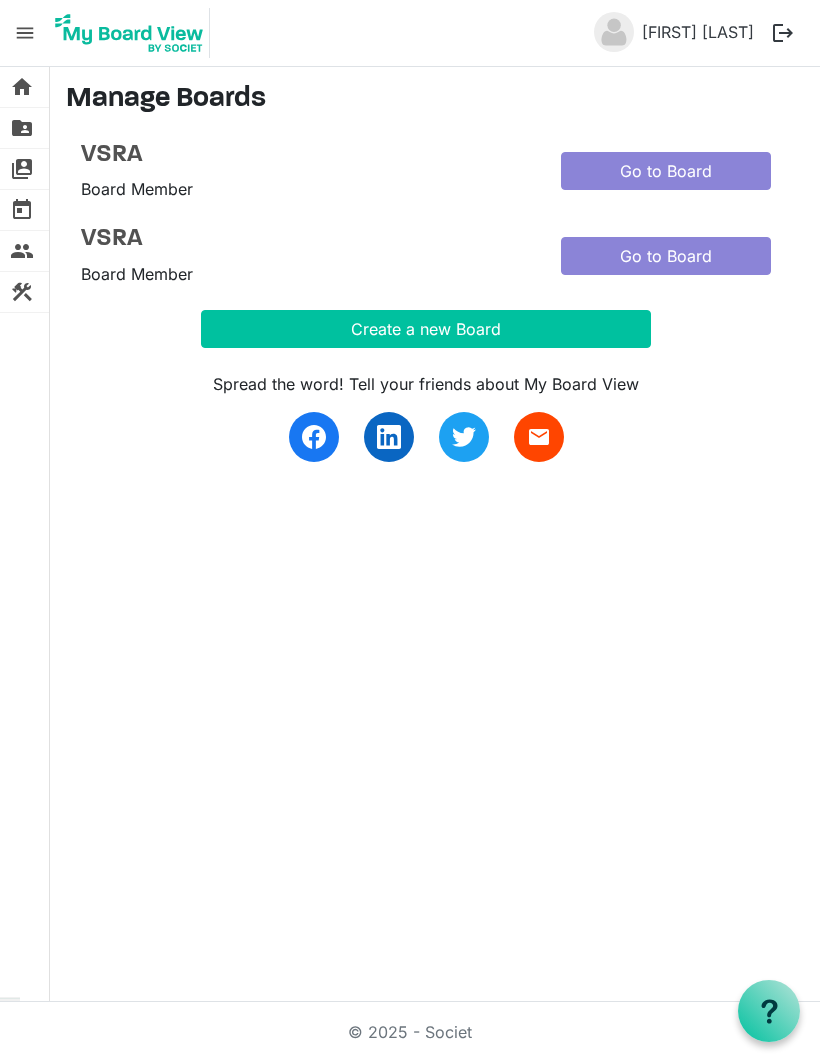 scroll, scrollTop: 0, scrollLeft: 0, axis: both 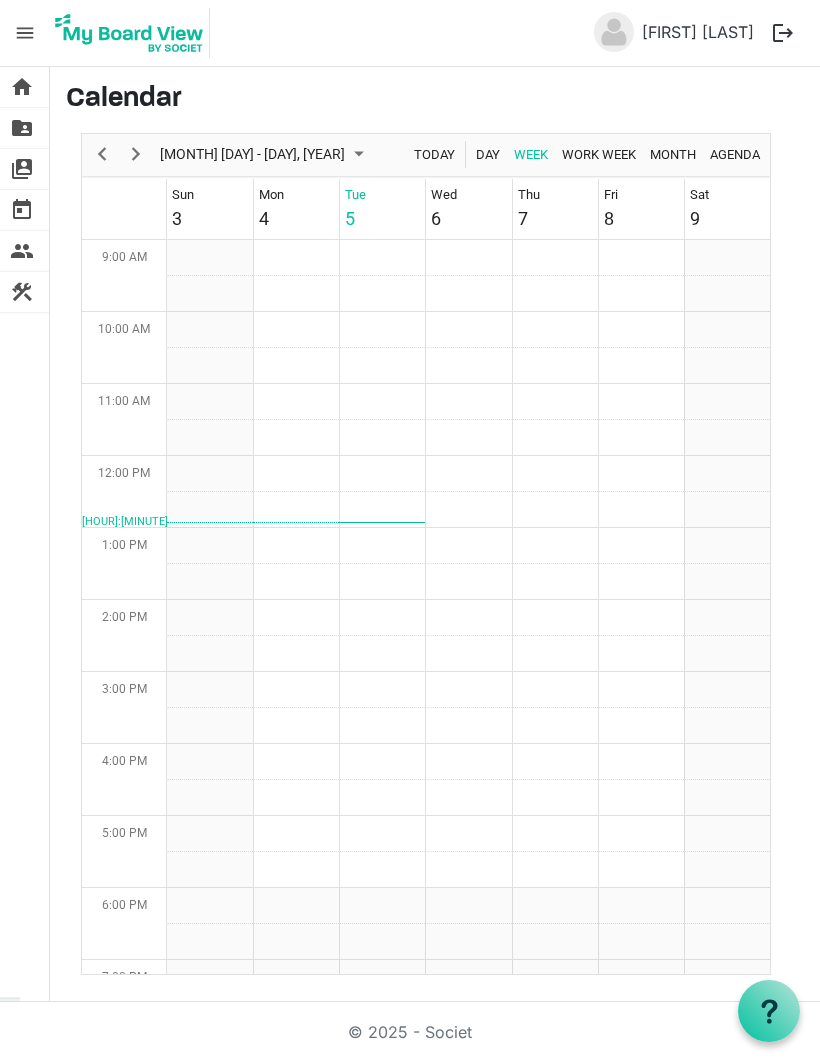 click on "people" at bounding box center (22, 251) 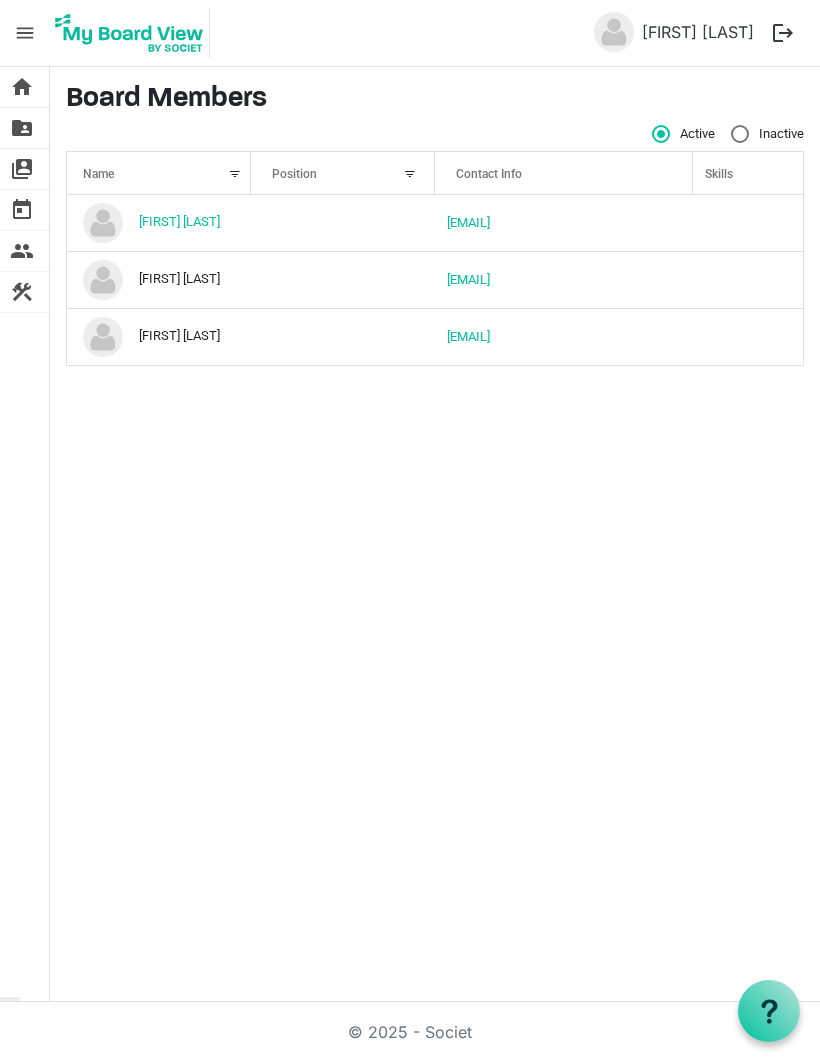scroll, scrollTop: 0, scrollLeft: 0, axis: both 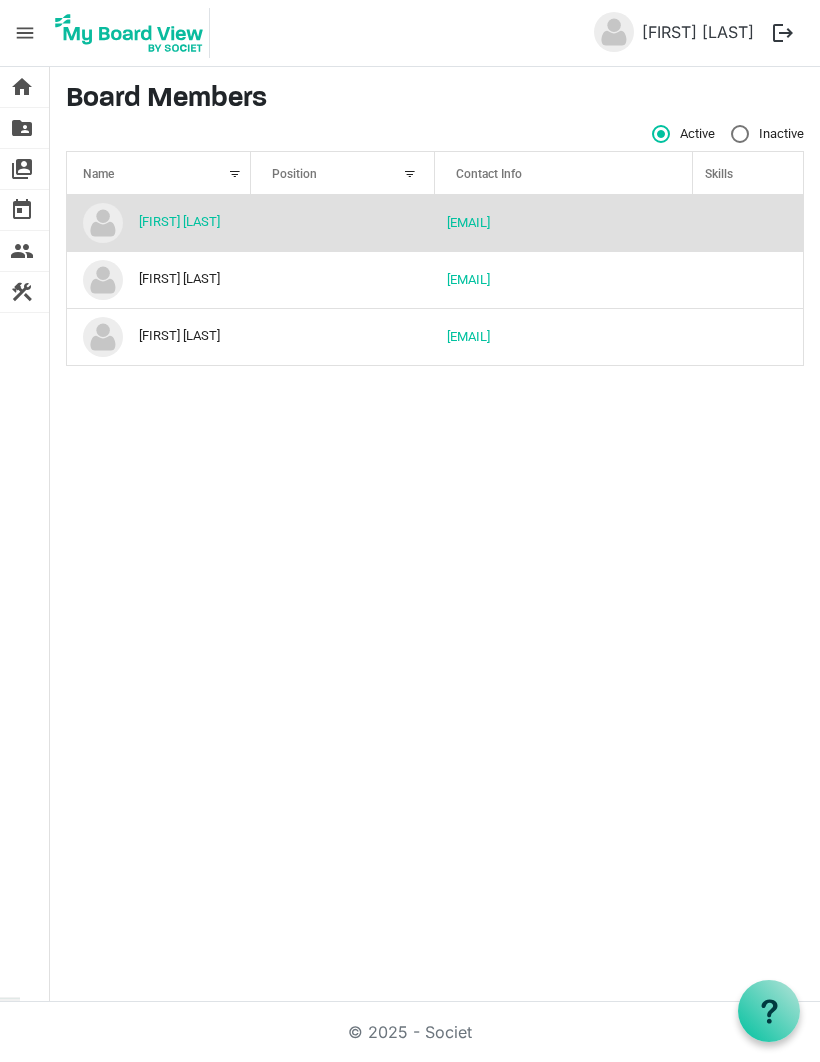 click on "Inactive" at bounding box center (767, 134) 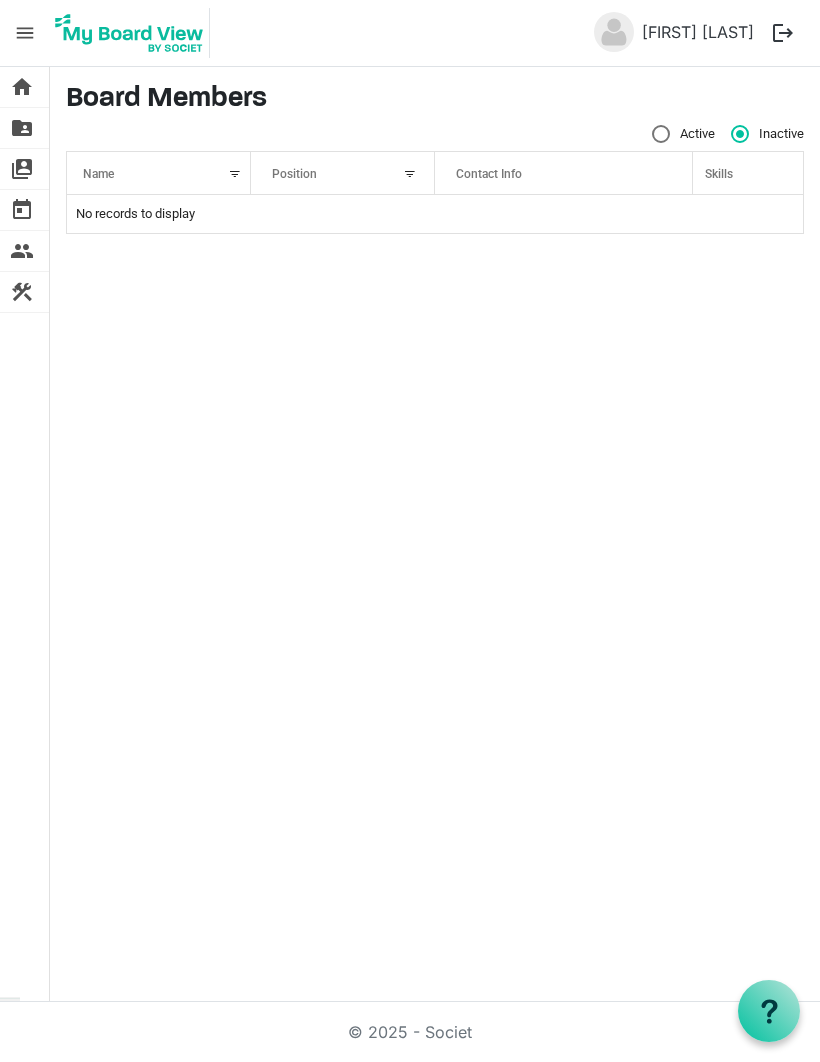 click on "Active" at bounding box center [683, 134] 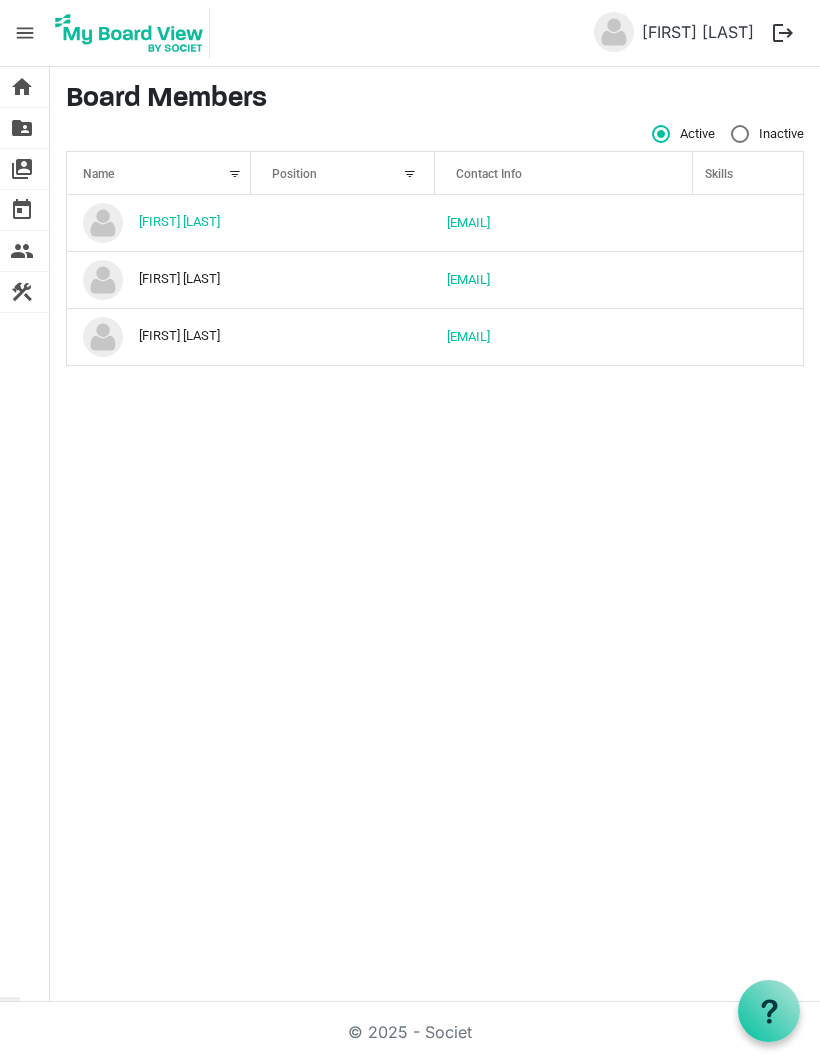 click at bounding box center [614, 32] 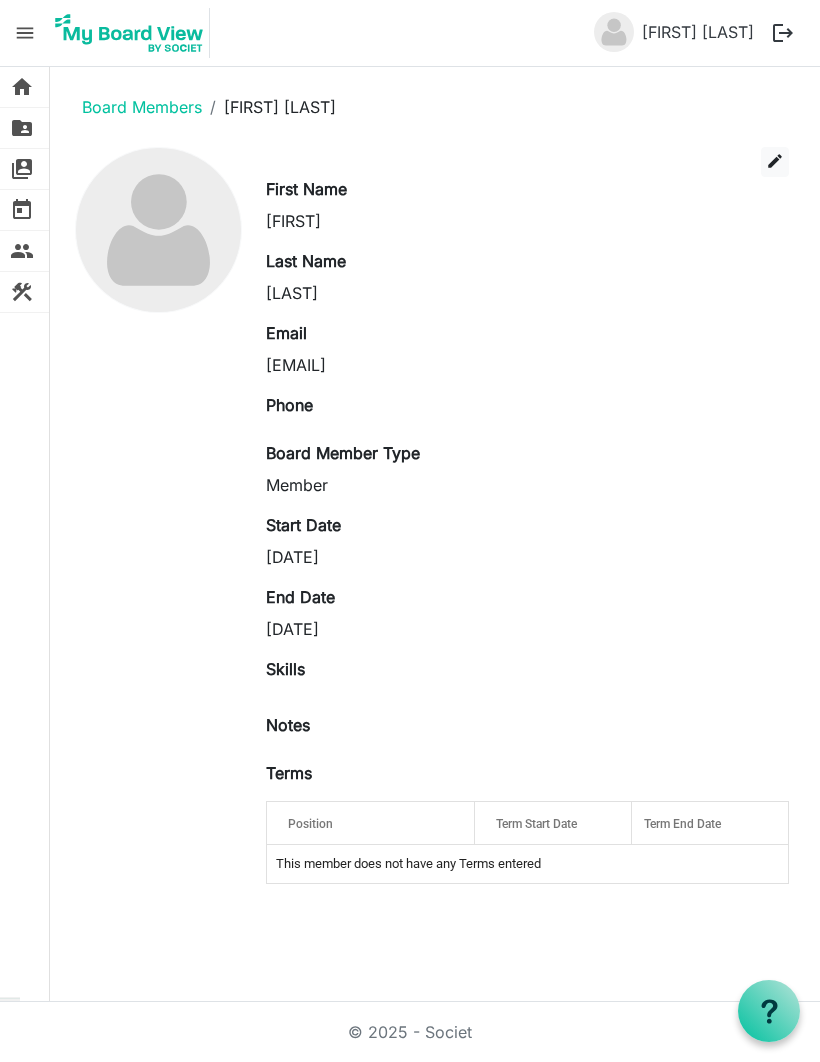 scroll, scrollTop: 0, scrollLeft: 0, axis: both 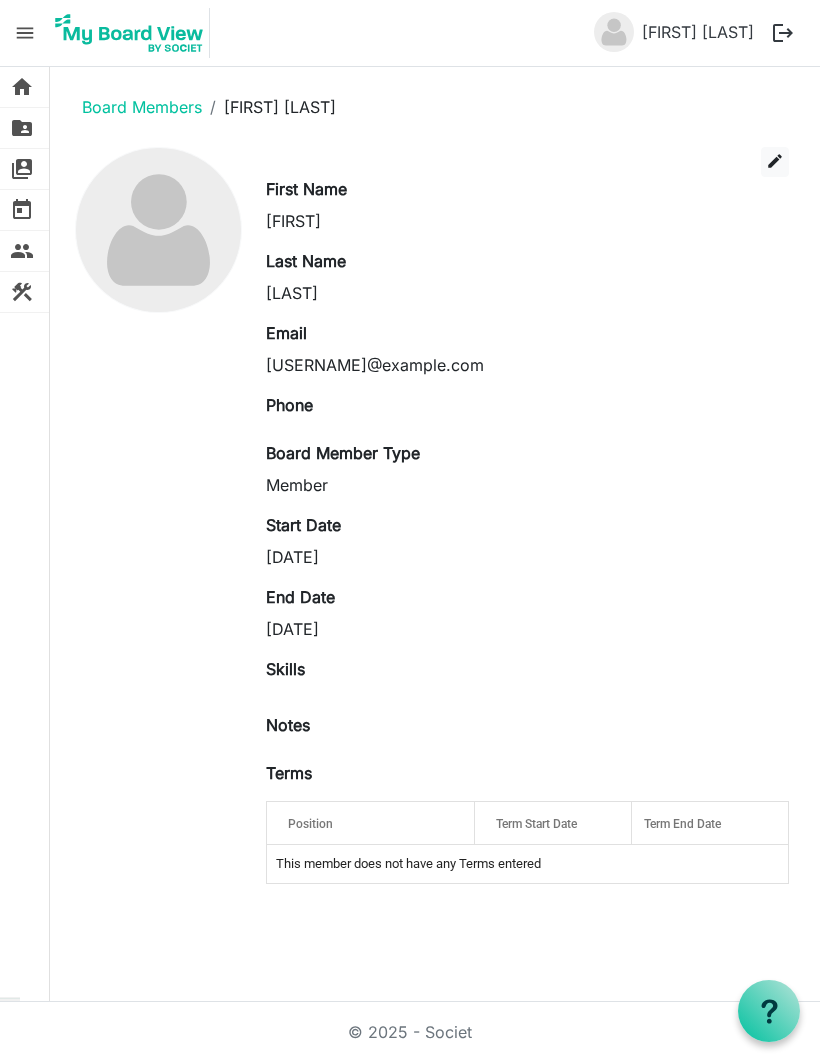 click on "menu" at bounding box center (25, 33) 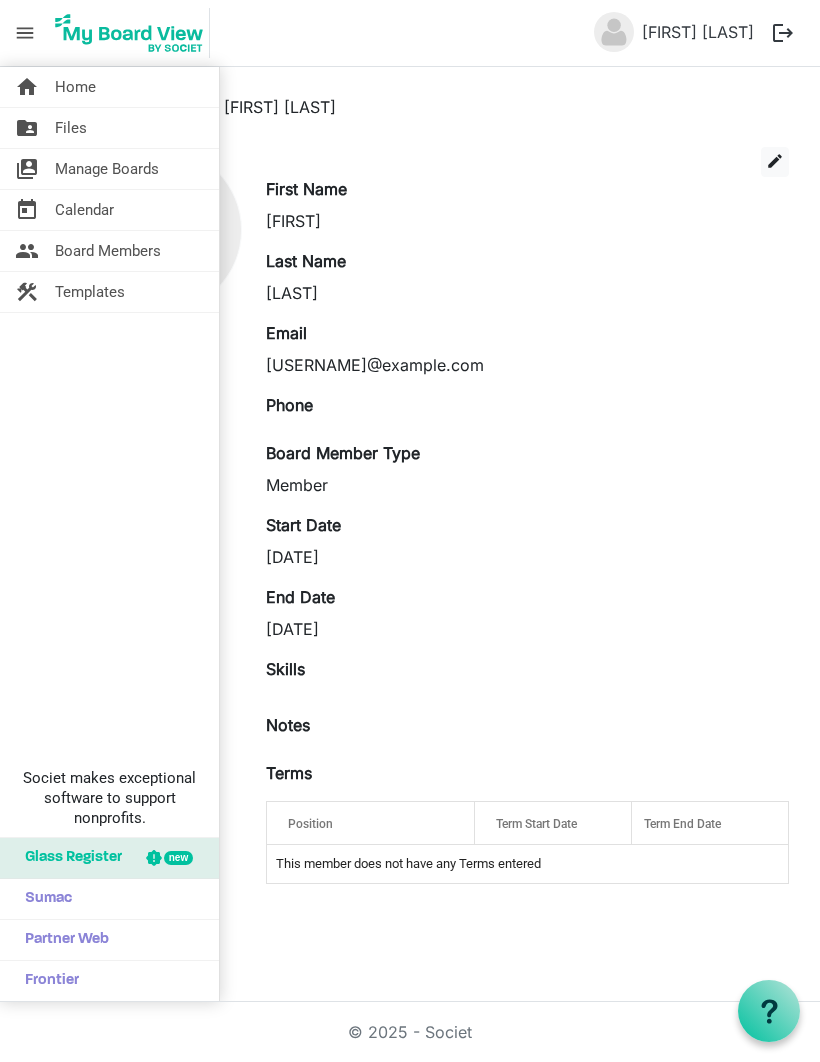 click on "logout" at bounding box center (783, 33) 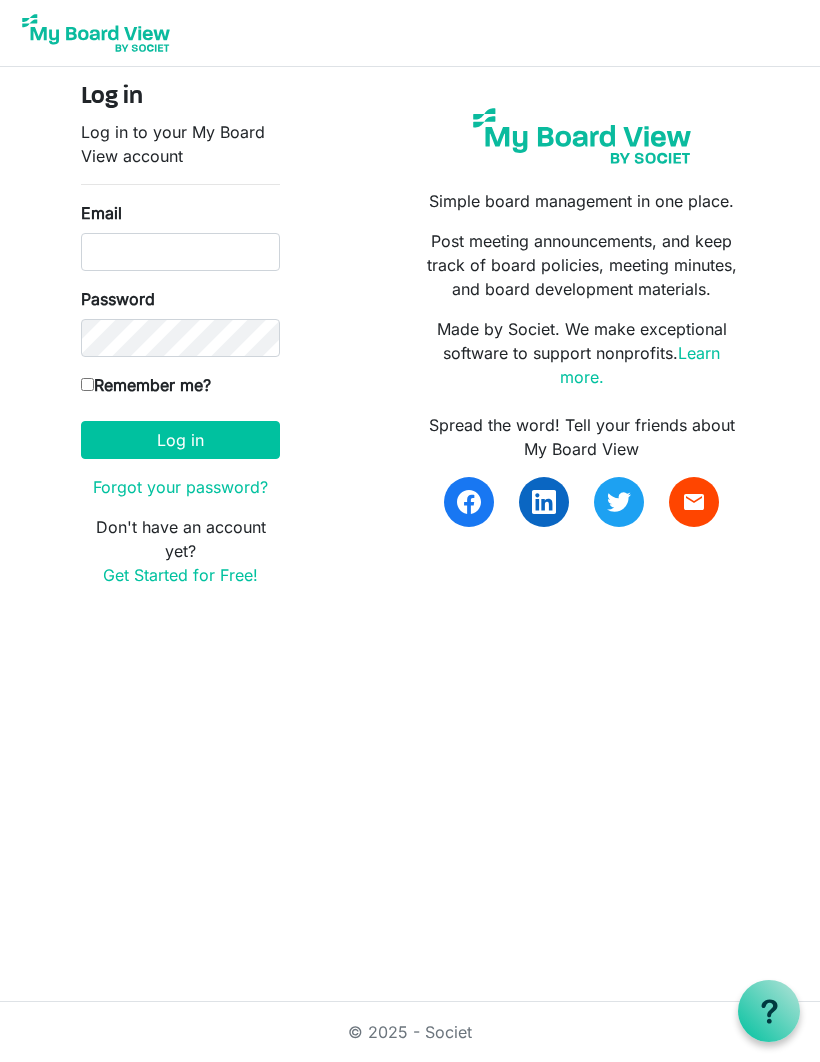 scroll, scrollTop: 0, scrollLeft: 0, axis: both 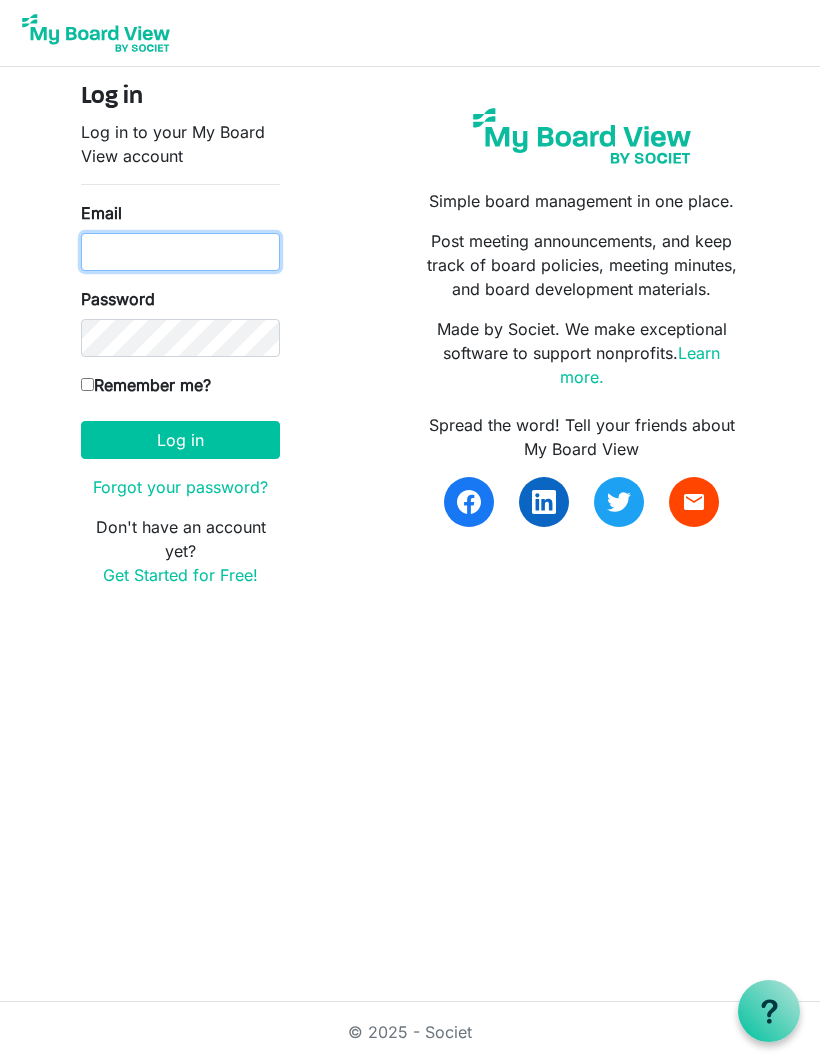 type on "jensueb@gmail.com" 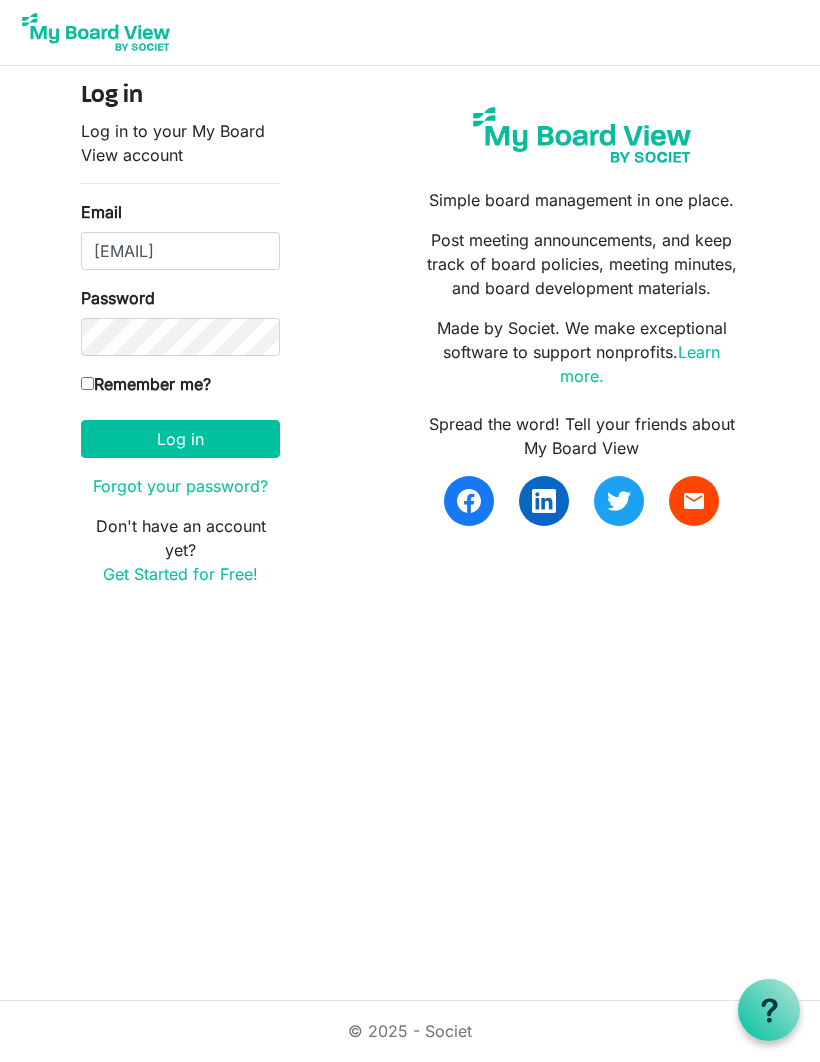 click on "Log in" at bounding box center (180, 440) 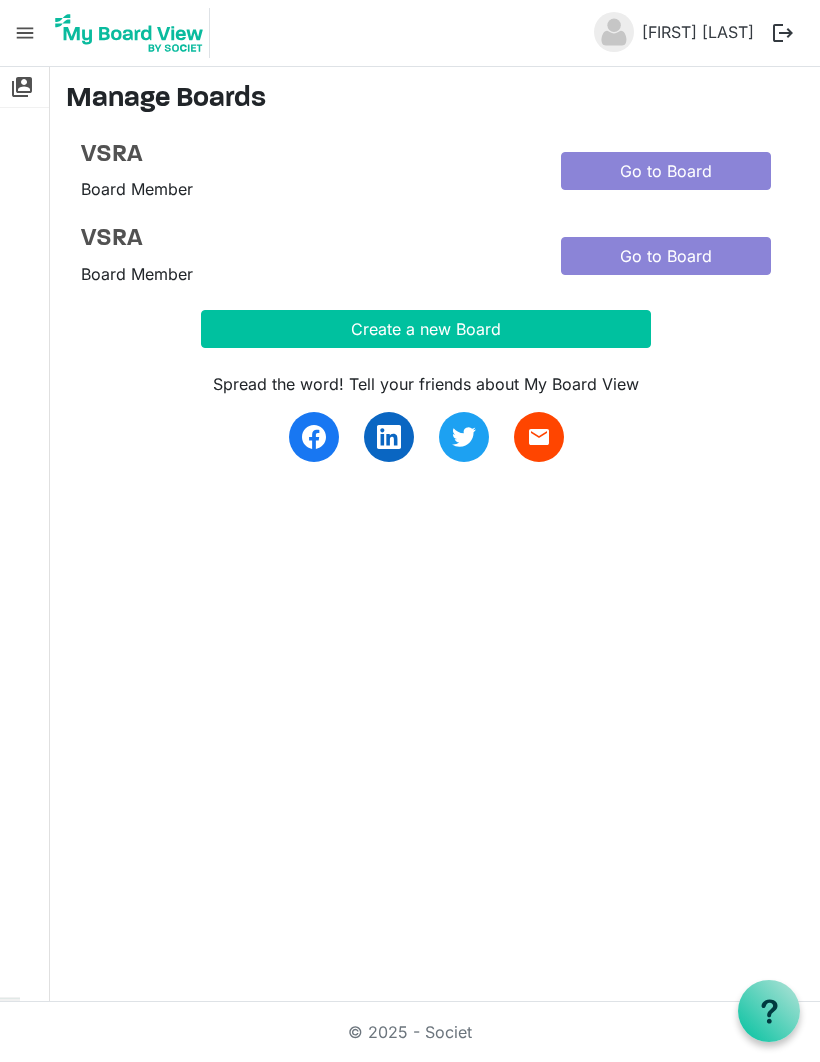 scroll, scrollTop: 0, scrollLeft: 0, axis: both 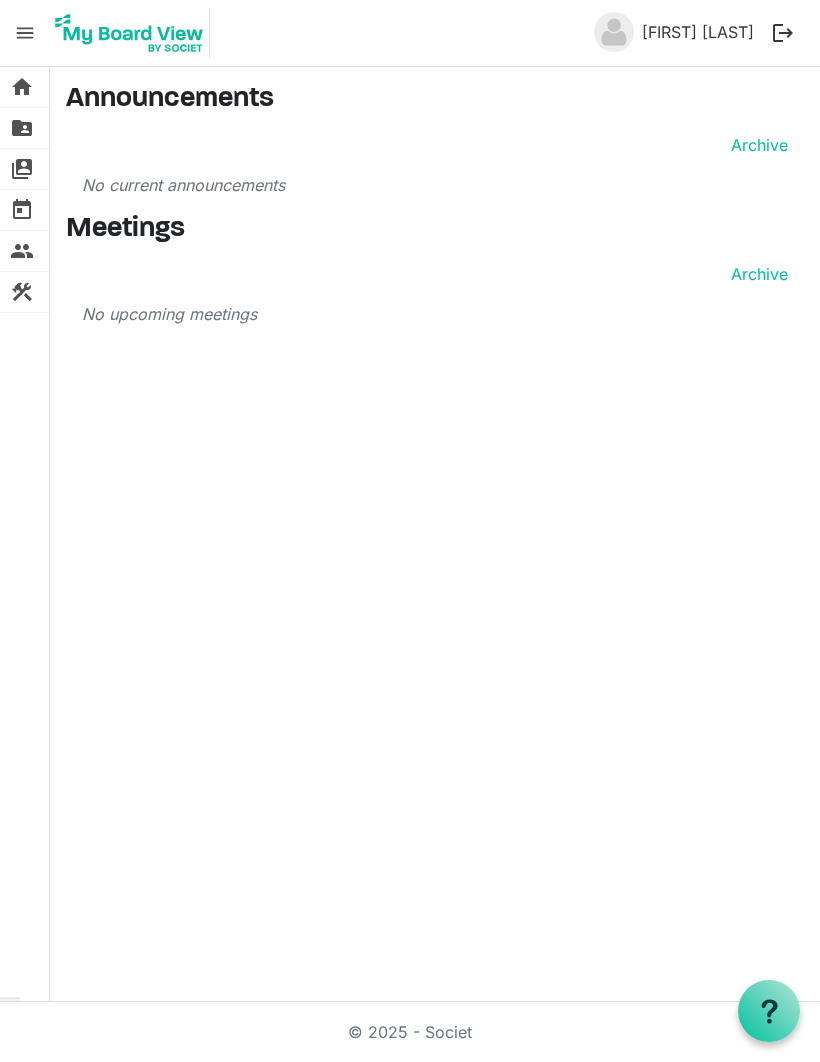 click at bounding box center (129, 33) 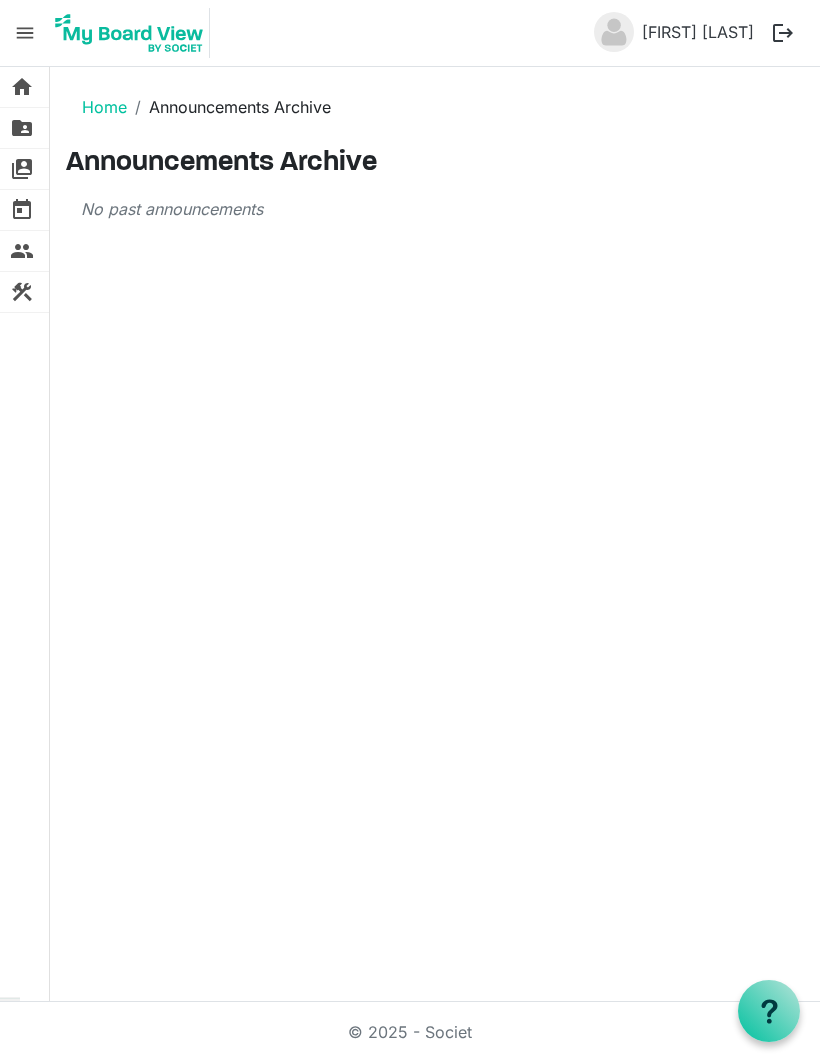 scroll, scrollTop: 0, scrollLeft: 0, axis: both 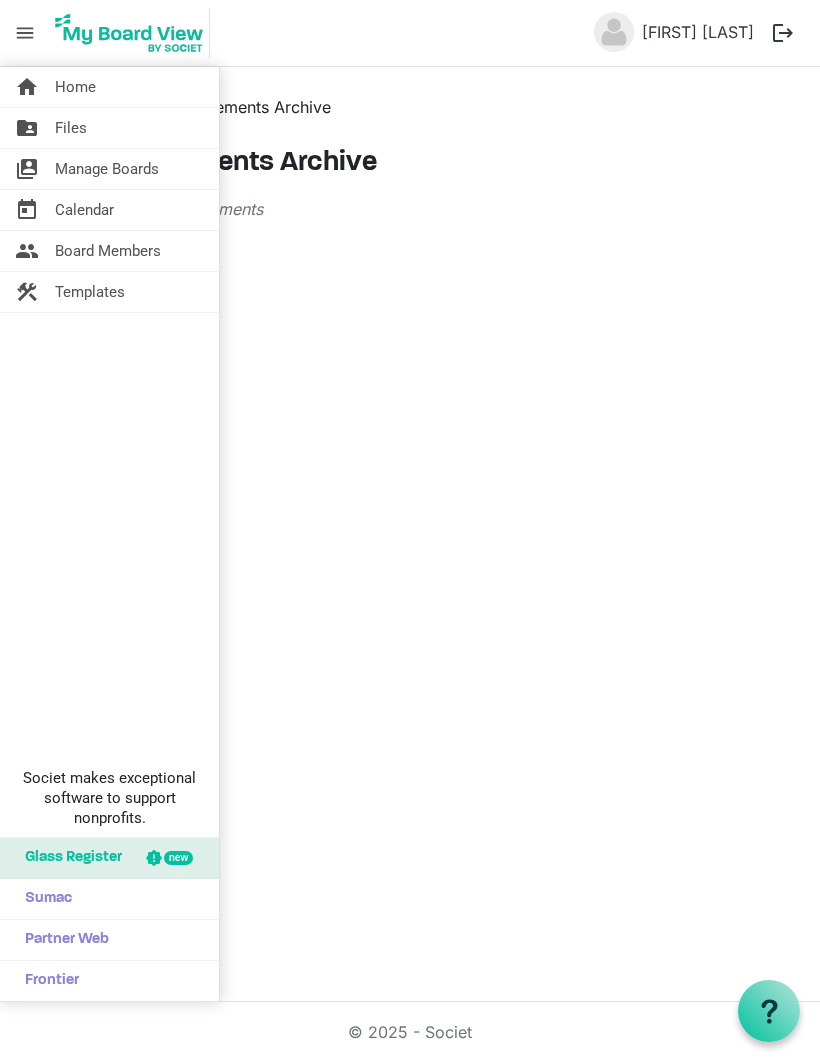 click on "home" at bounding box center [27, 87] 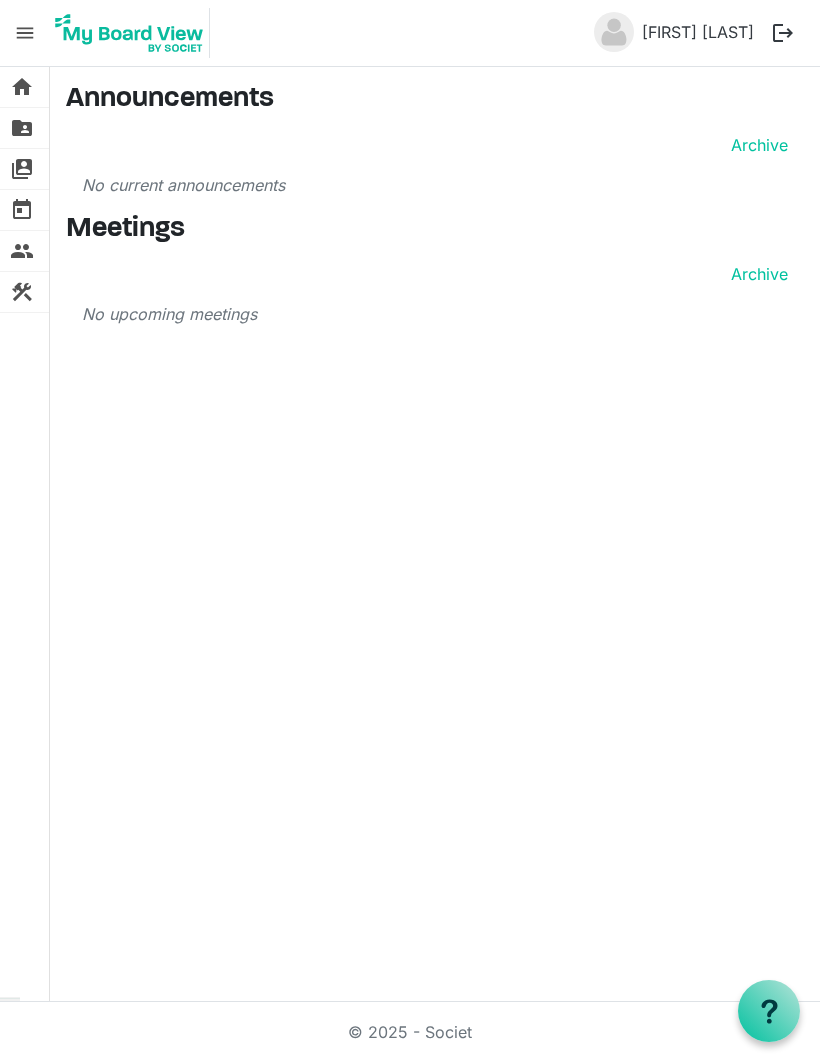 scroll, scrollTop: 0, scrollLeft: 0, axis: both 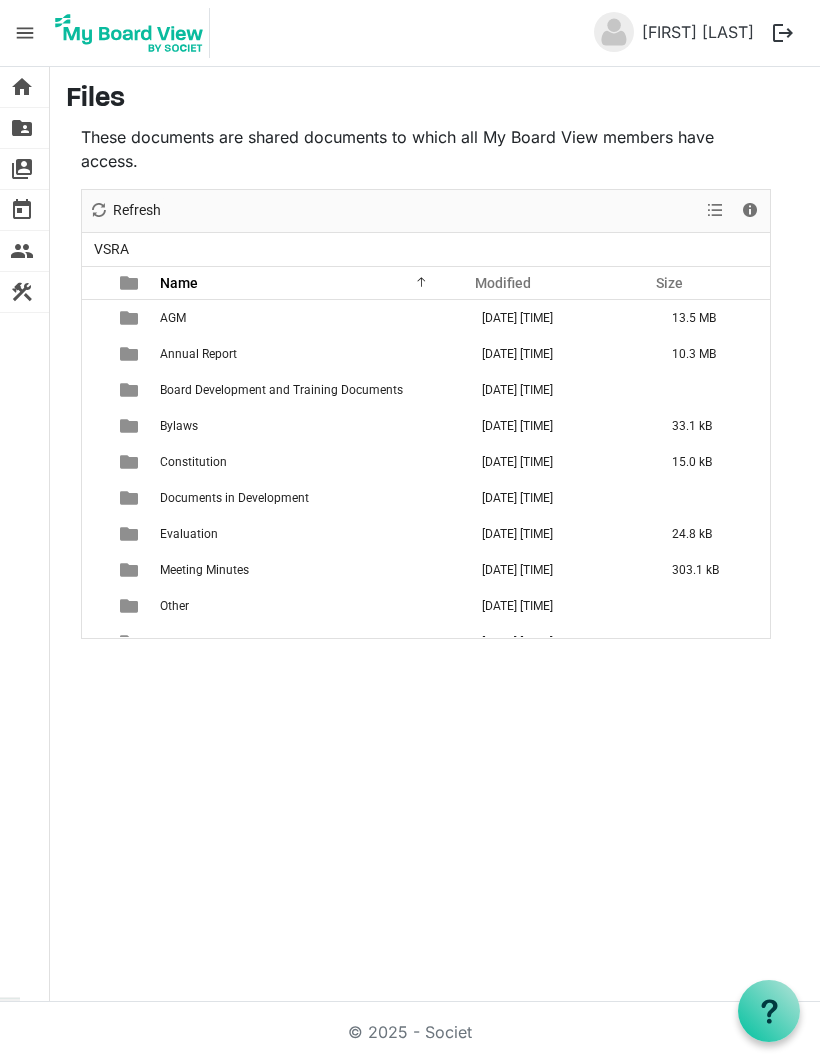 click on "switch_account" at bounding box center [22, 169] 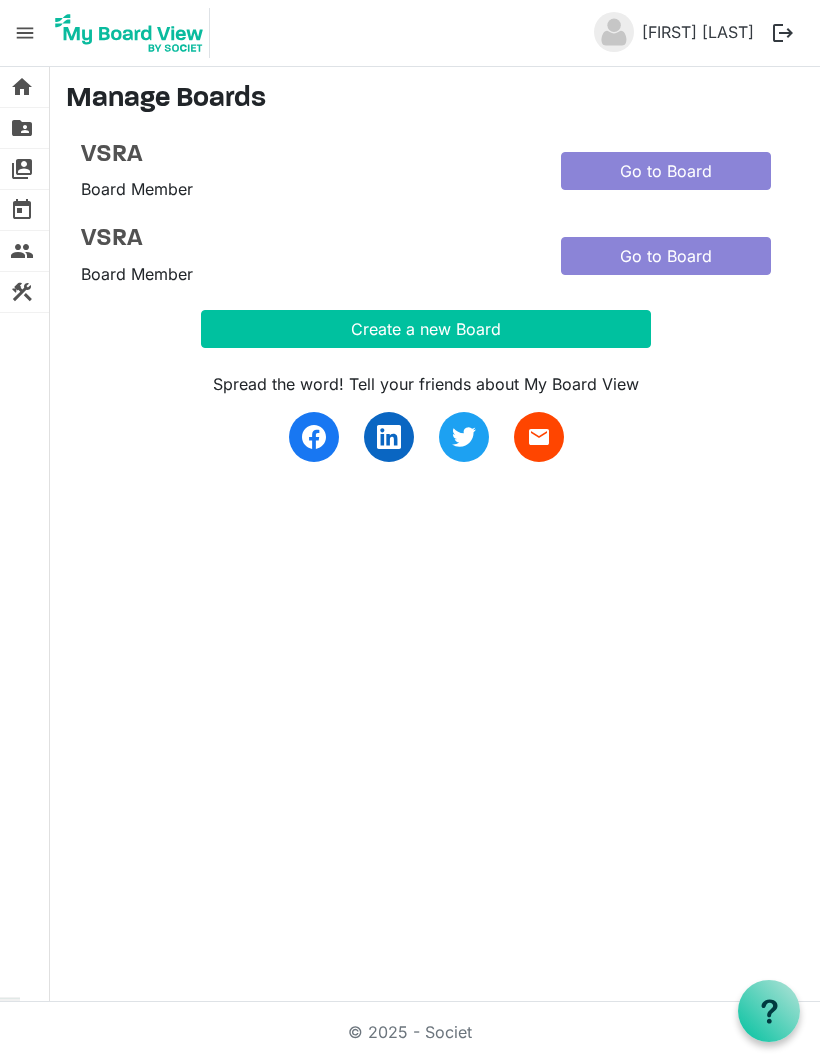 scroll, scrollTop: 0, scrollLeft: 0, axis: both 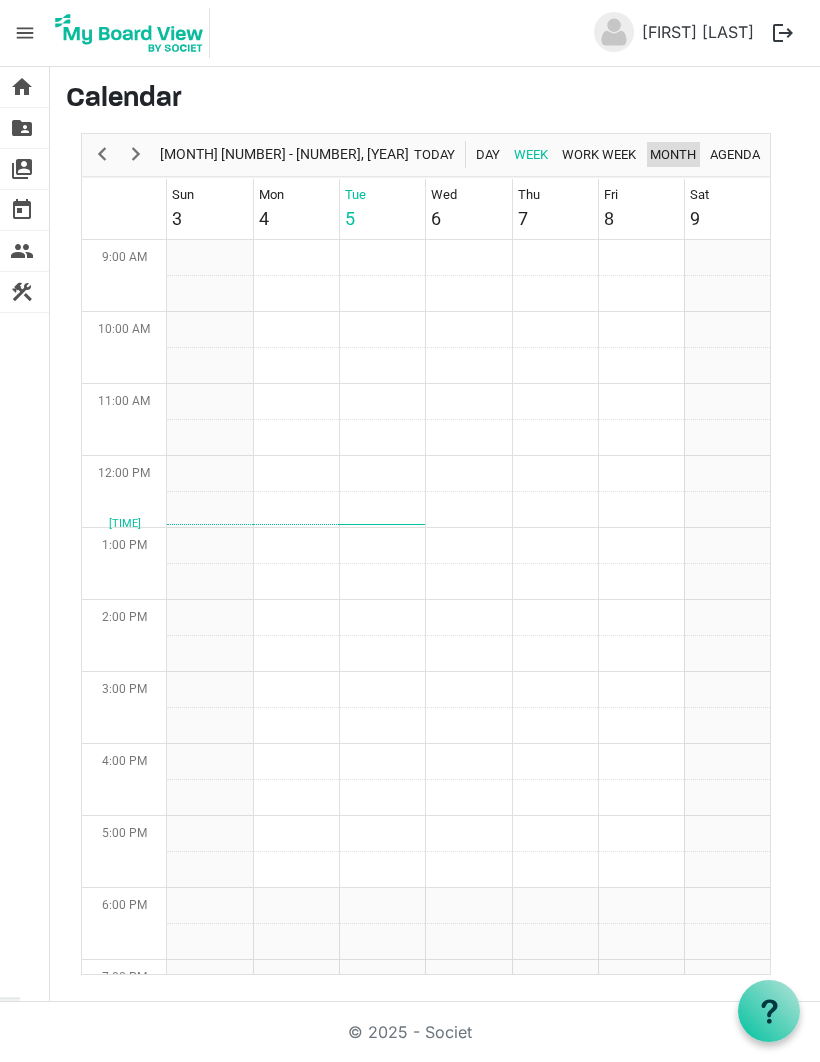 click on "Month" at bounding box center [673, 154] 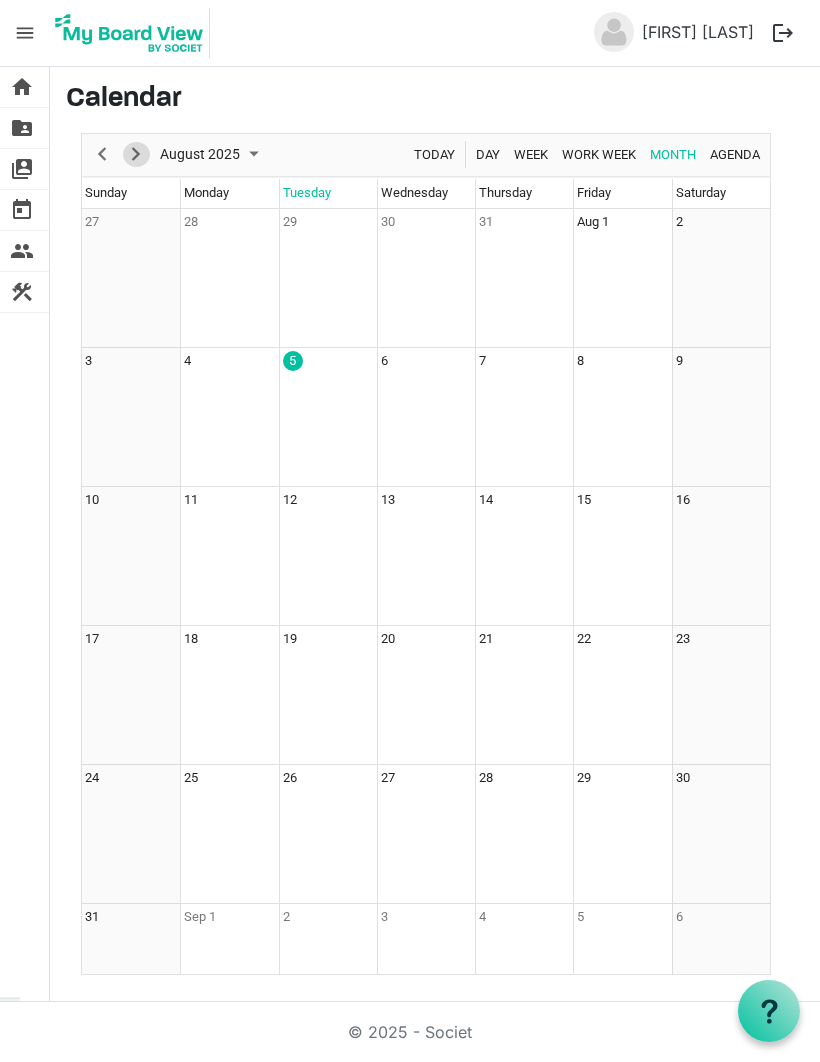 click at bounding box center [136, 154] 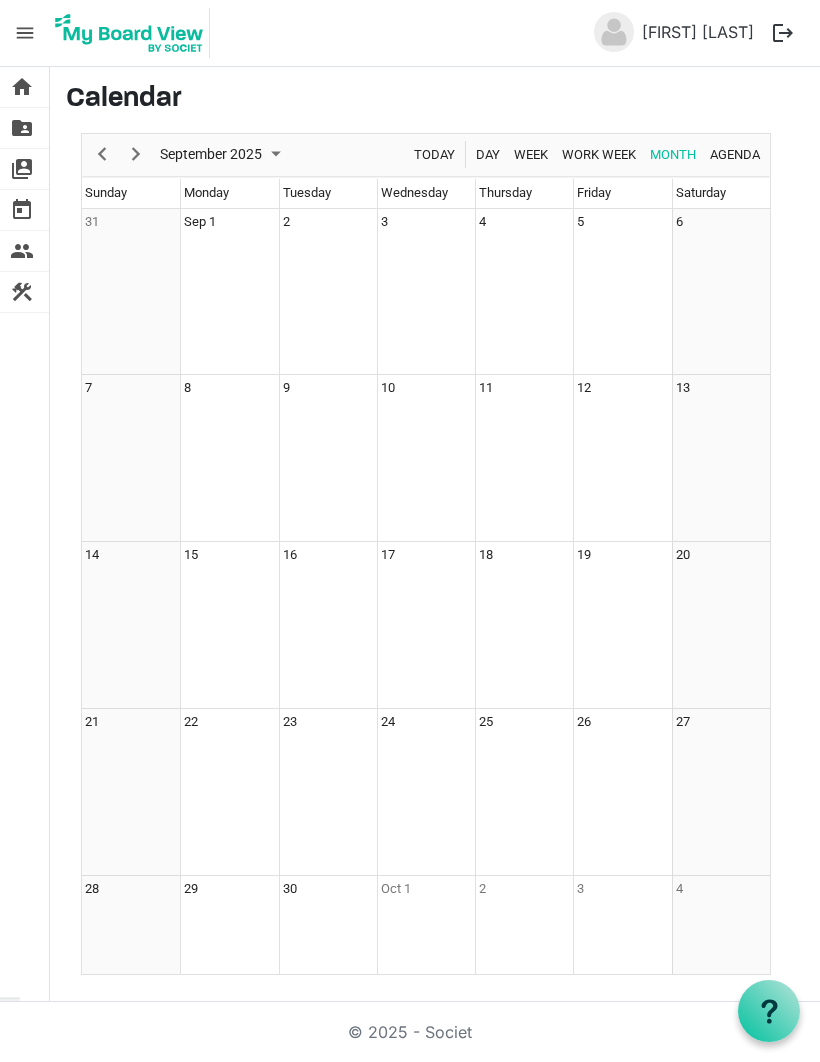 click at bounding box center (136, 154) 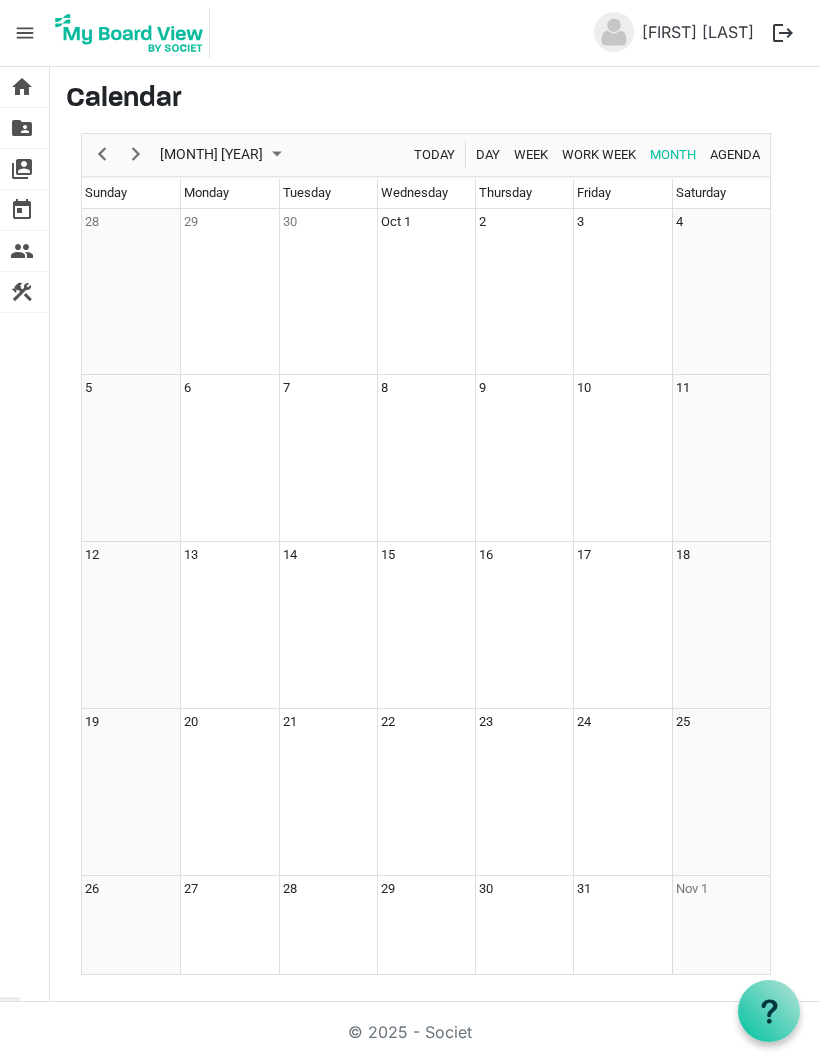 click on "today" at bounding box center [22, 210] 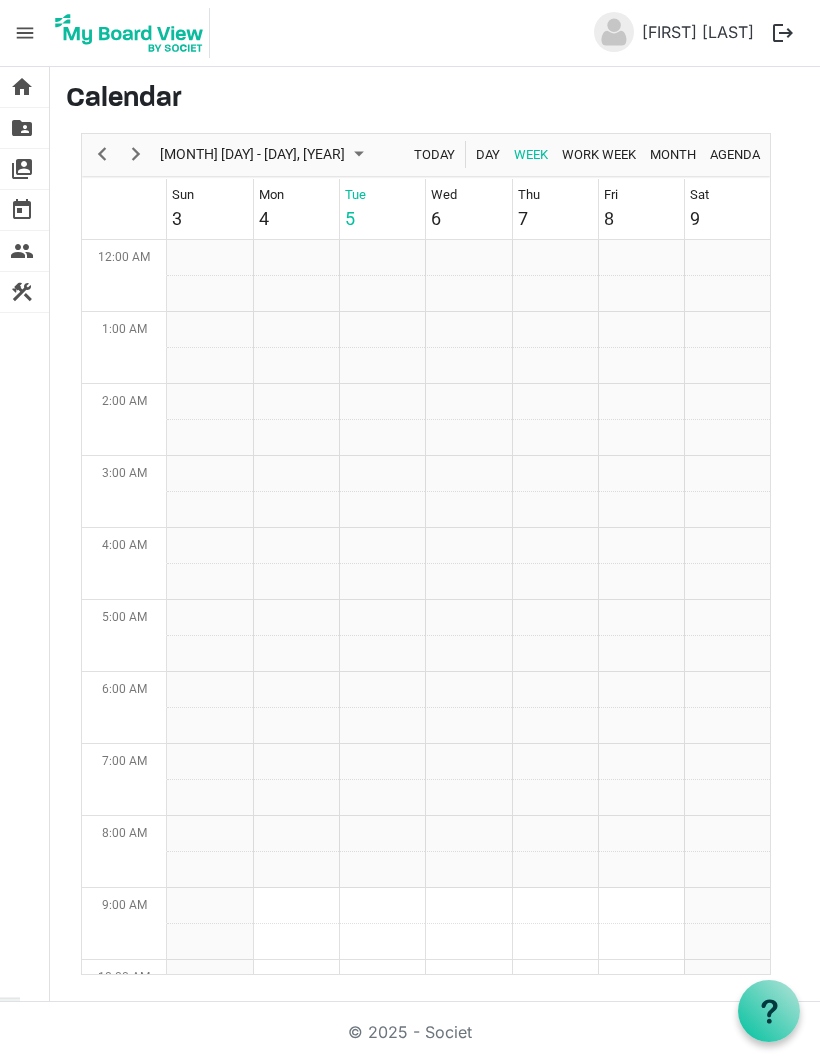 scroll, scrollTop: 0, scrollLeft: 0, axis: both 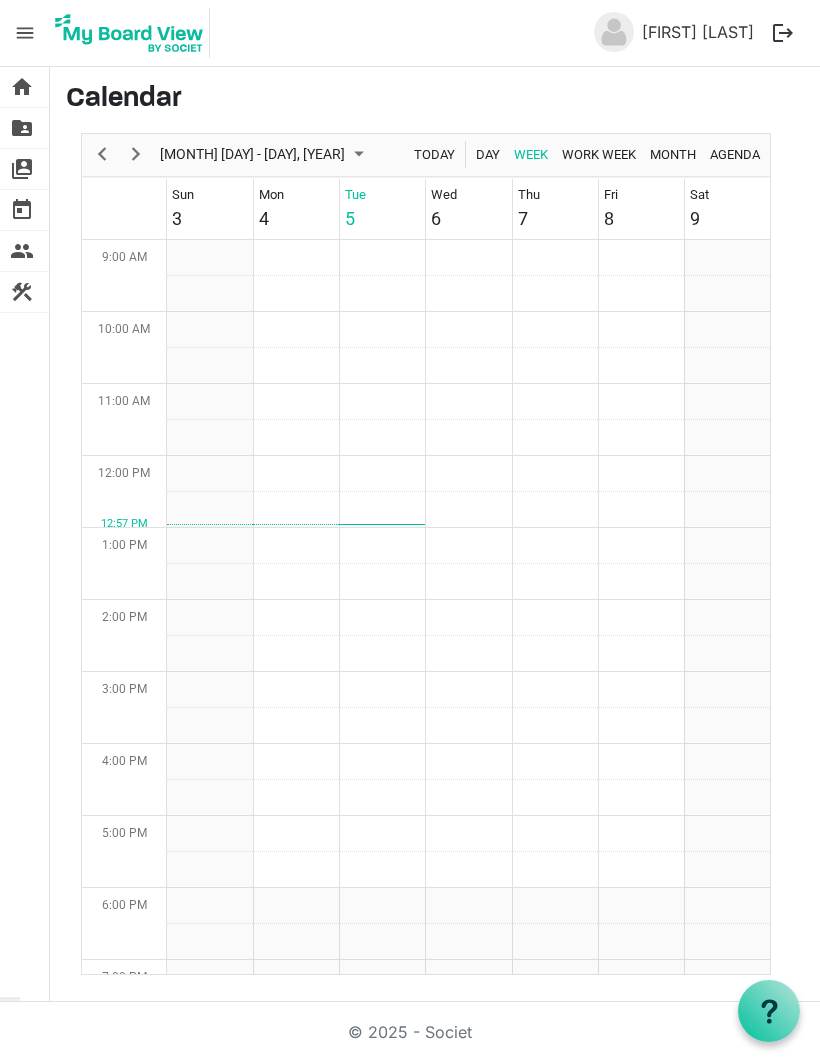 click on "construction" at bounding box center (22, 292) 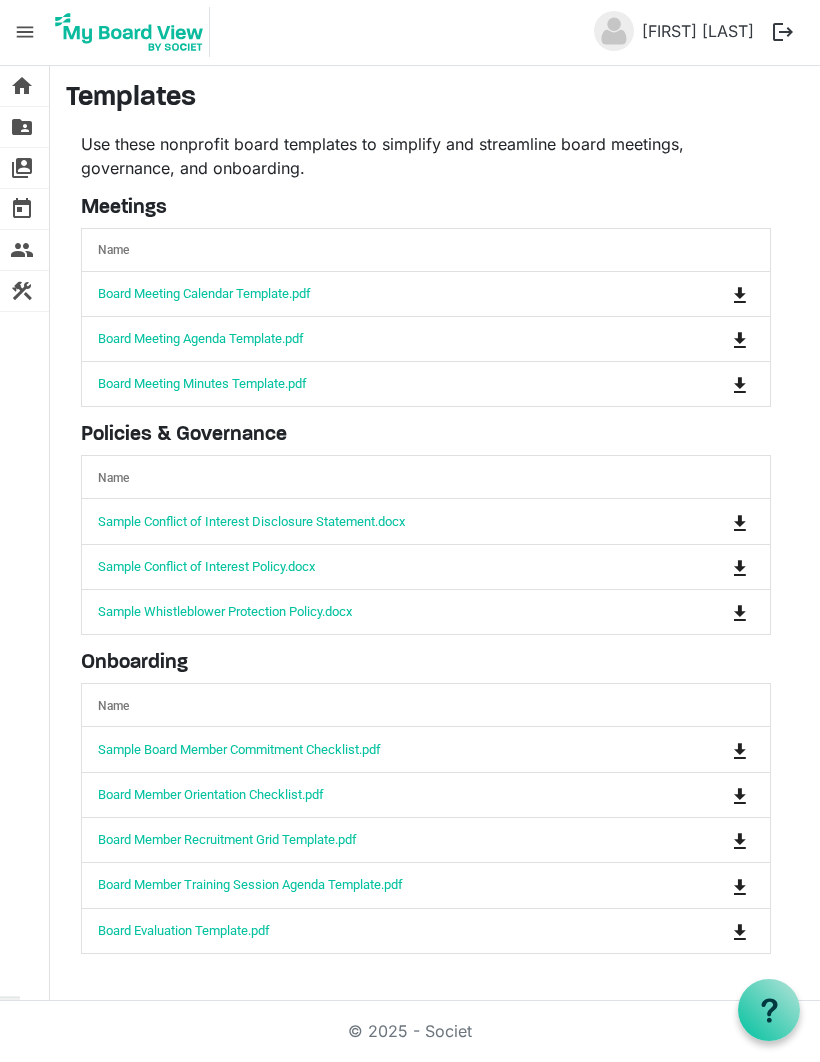 scroll, scrollTop: 0, scrollLeft: 0, axis: both 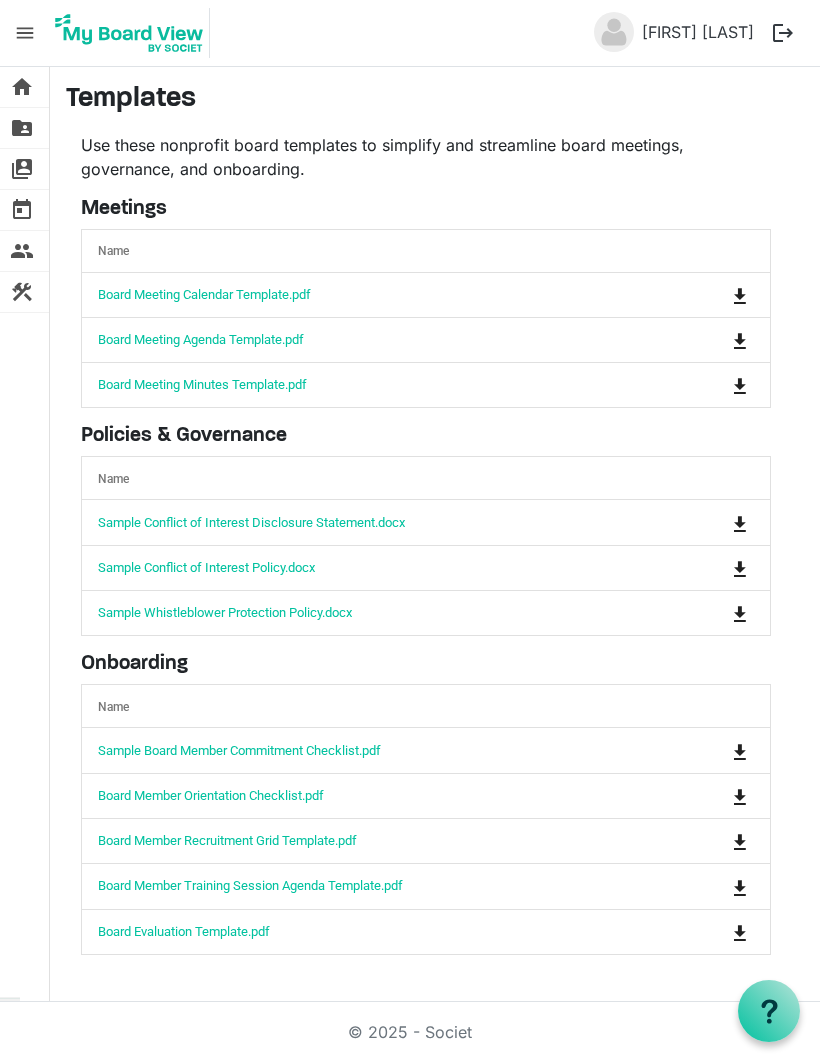 click on "logout" at bounding box center (783, 33) 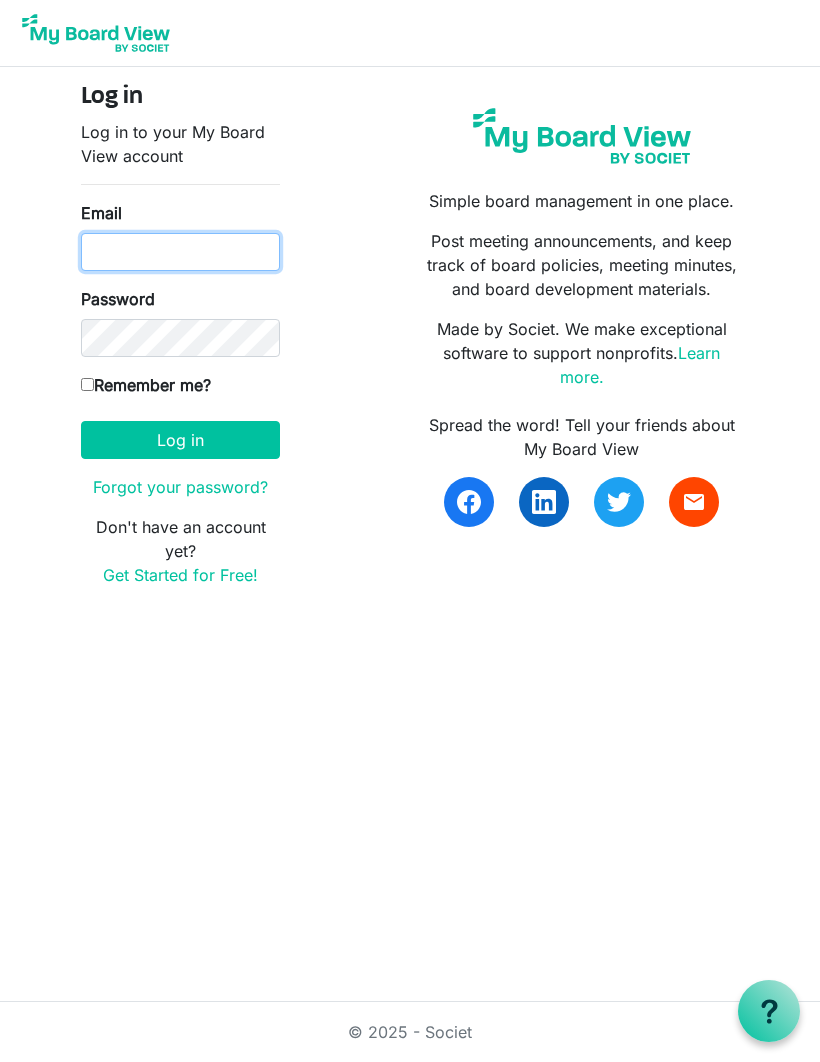 scroll, scrollTop: 0, scrollLeft: 0, axis: both 